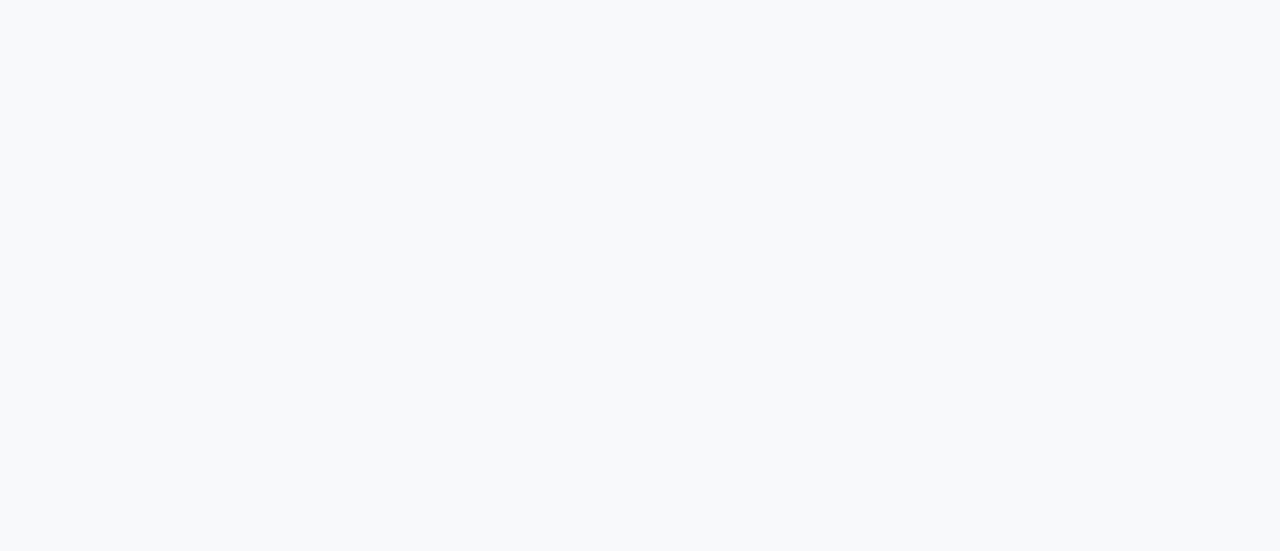 scroll, scrollTop: 0, scrollLeft: 0, axis: both 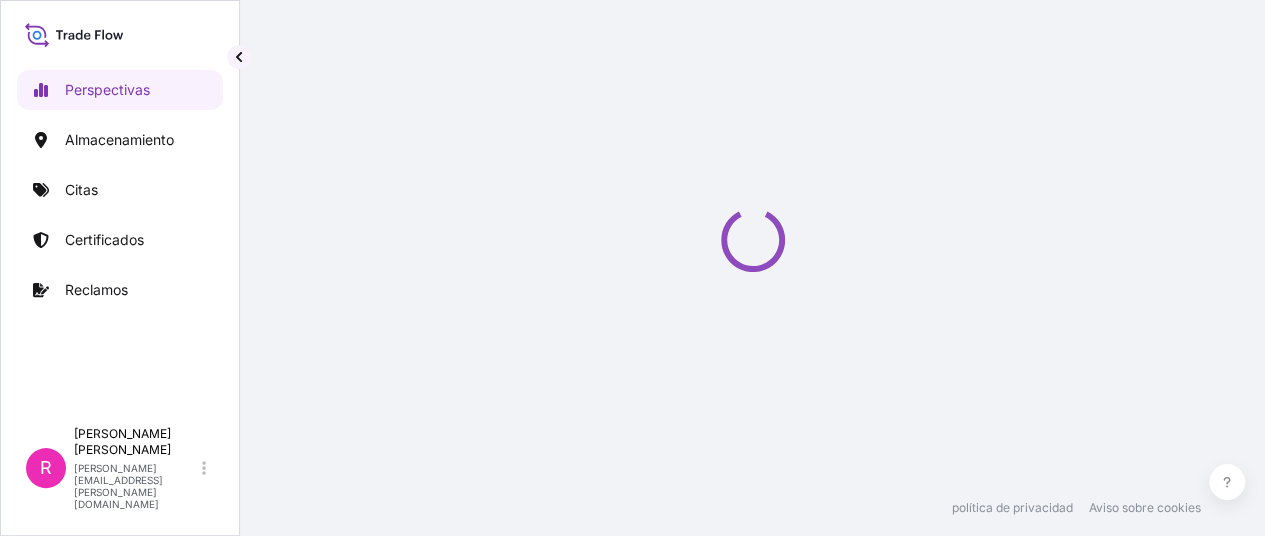 select on "2025" 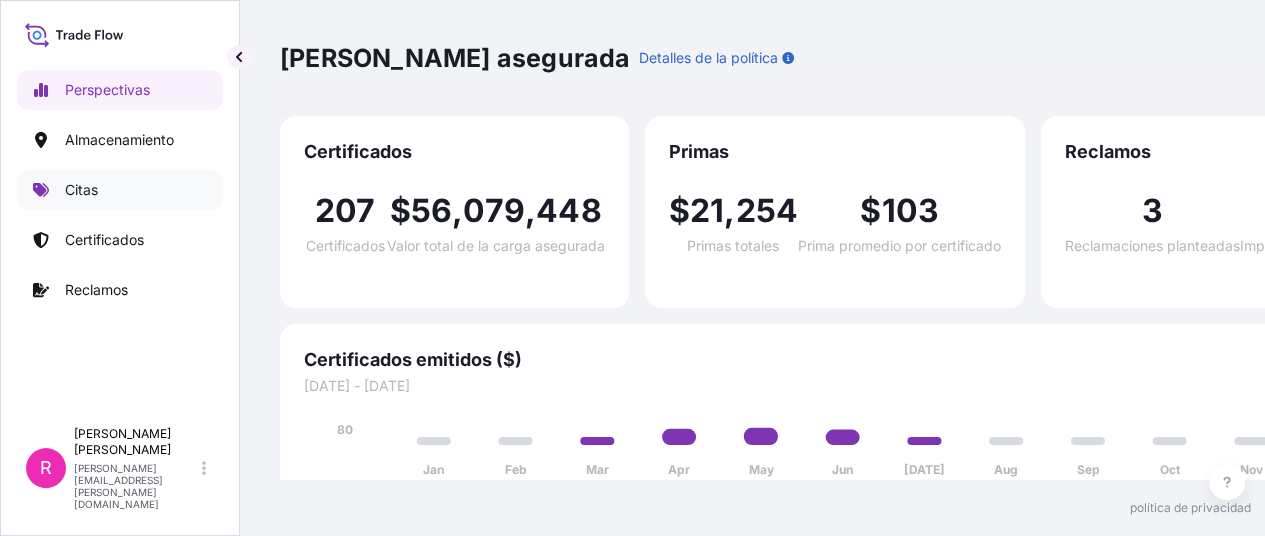 click on "Citas" at bounding box center [120, 190] 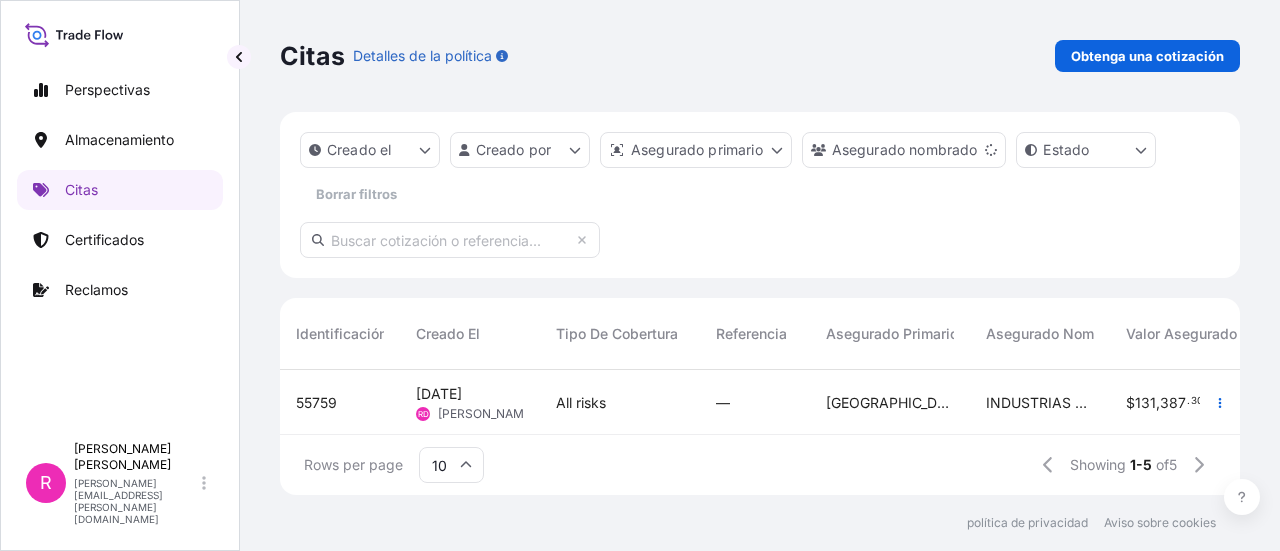 scroll, scrollTop: 16, scrollLeft: 16, axis: both 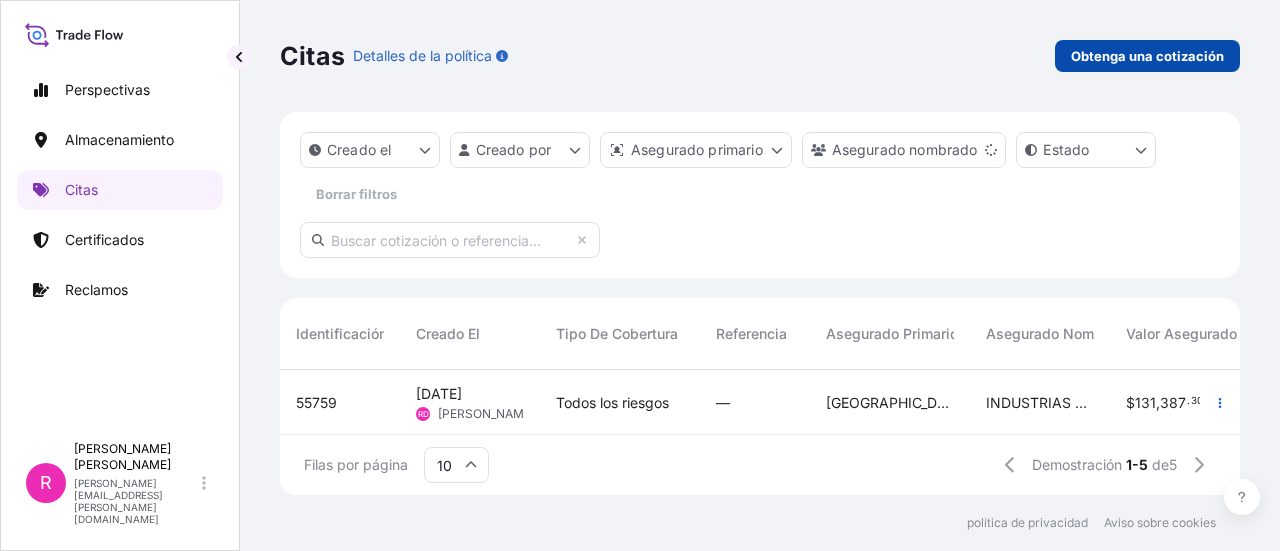 click on "Obtenga una cotización" at bounding box center [1147, 56] 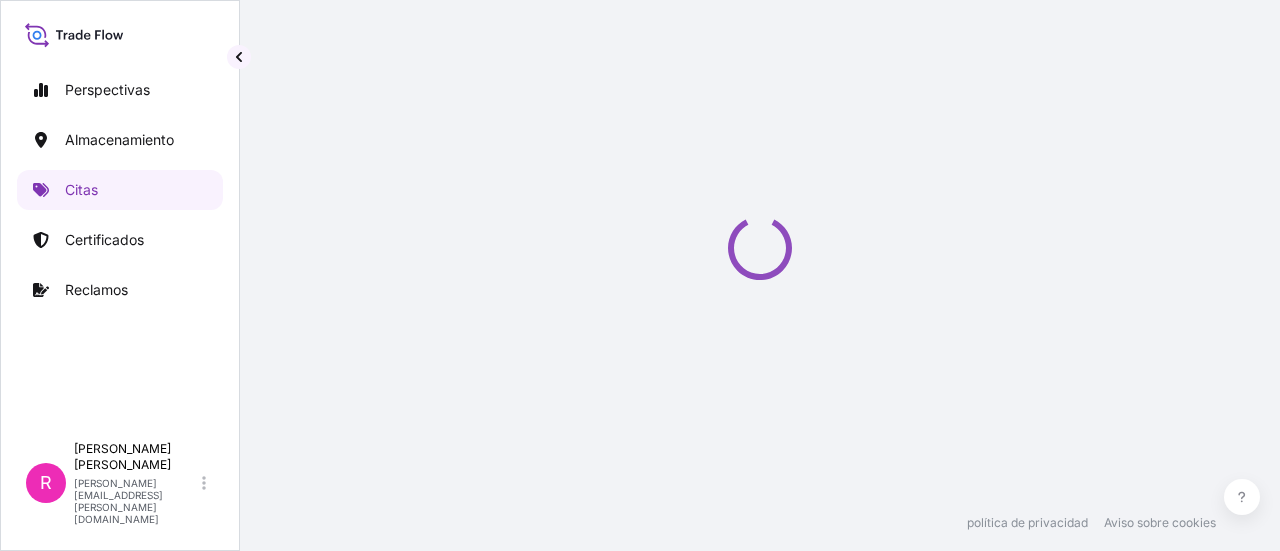 select on "Water" 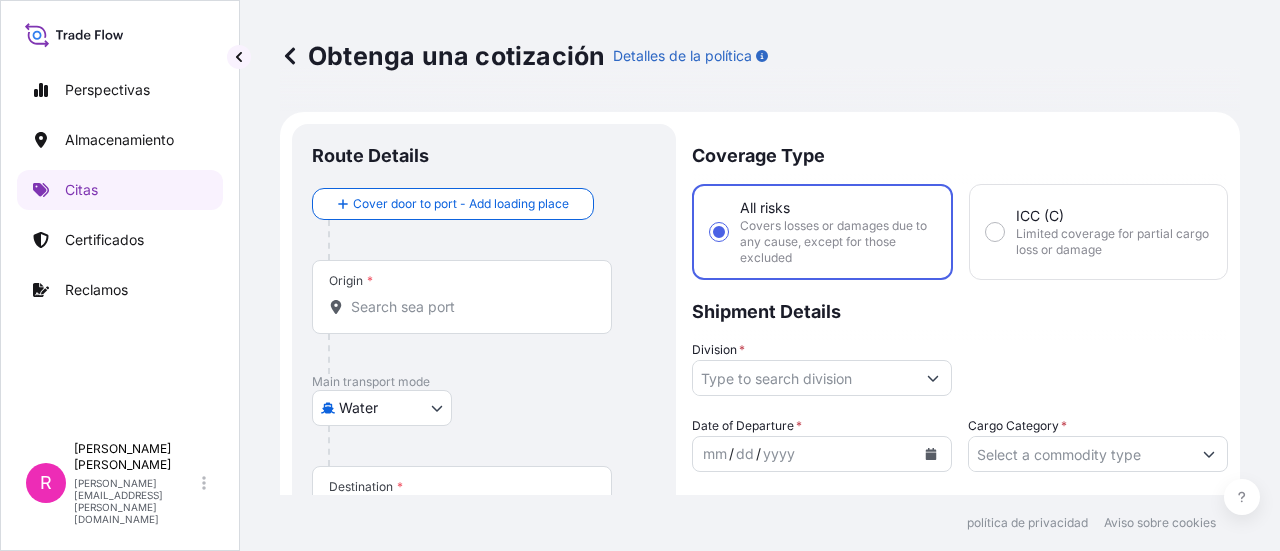 scroll, scrollTop: 32, scrollLeft: 0, axis: vertical 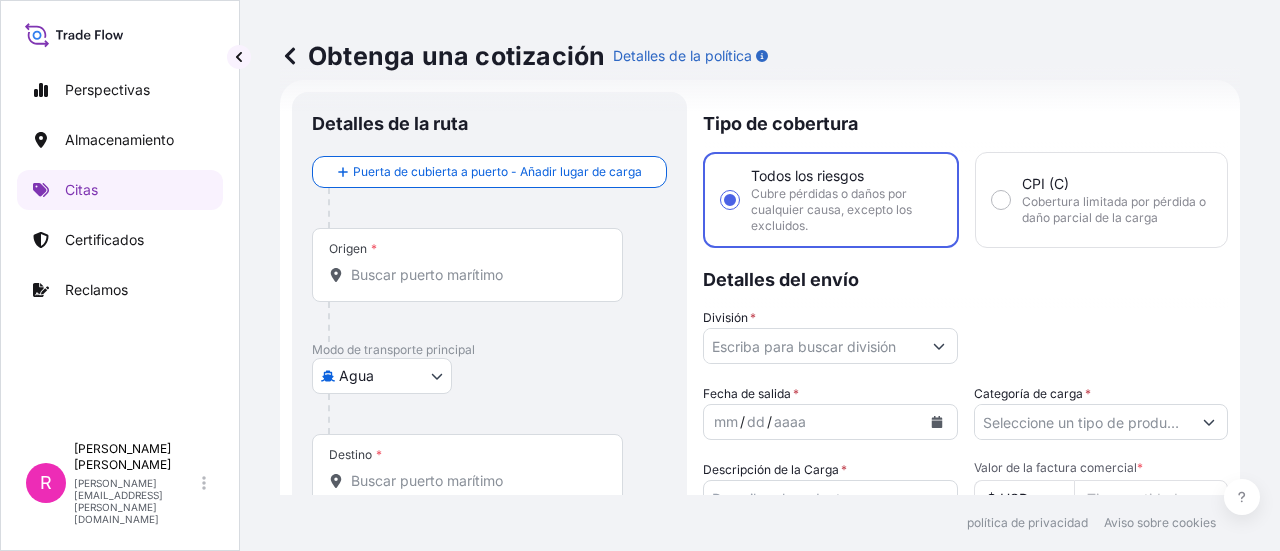 click on "Origen *" at bounding box center [467, 265] 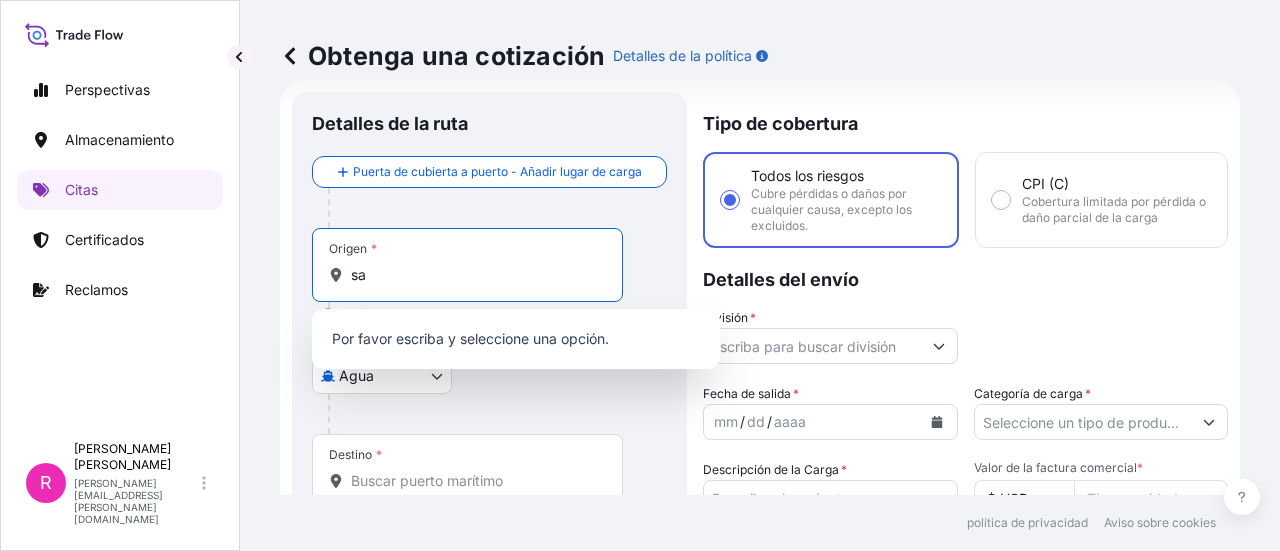 type on "s" 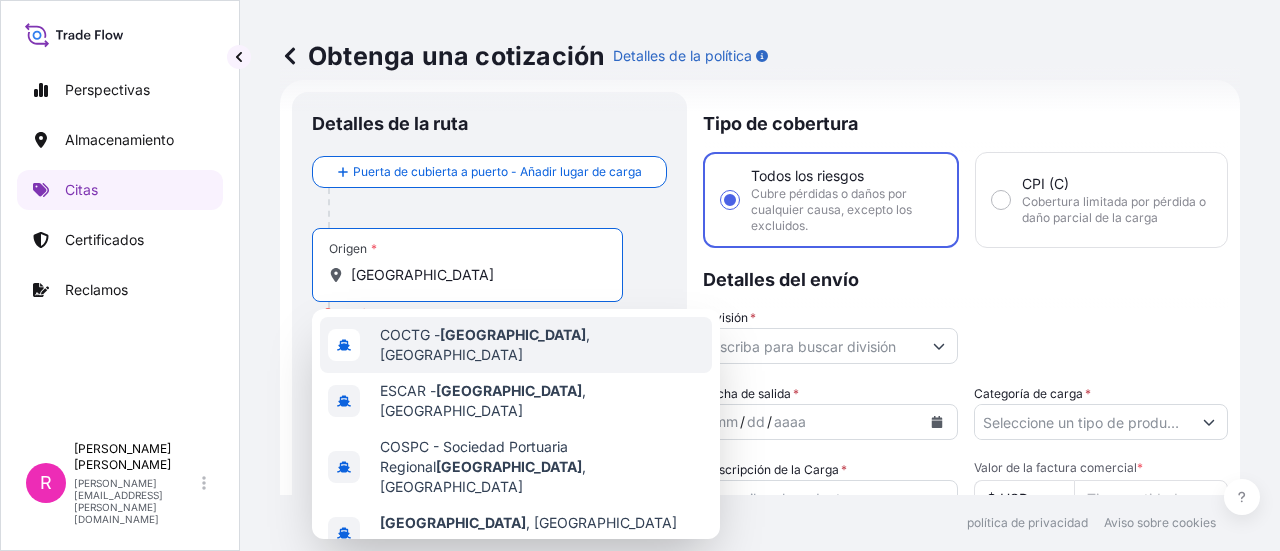 click on "COCTG -  Cartagena , Colombia" at bounding box center [542, 345] 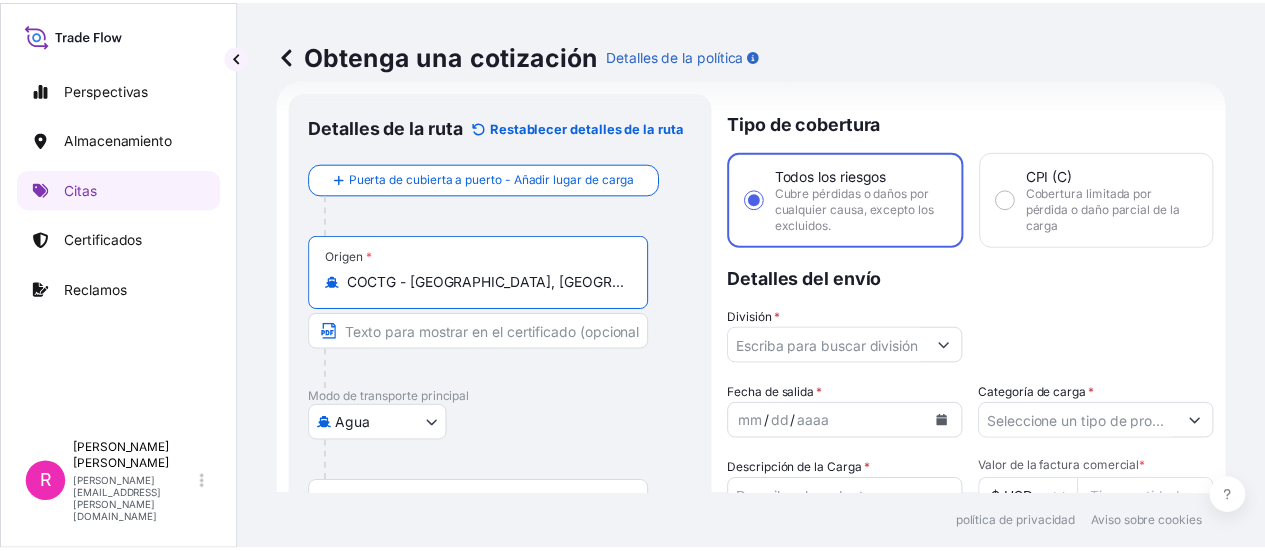 scroll, scrollTop: 132, scrollLeft: 0, axis: vertical 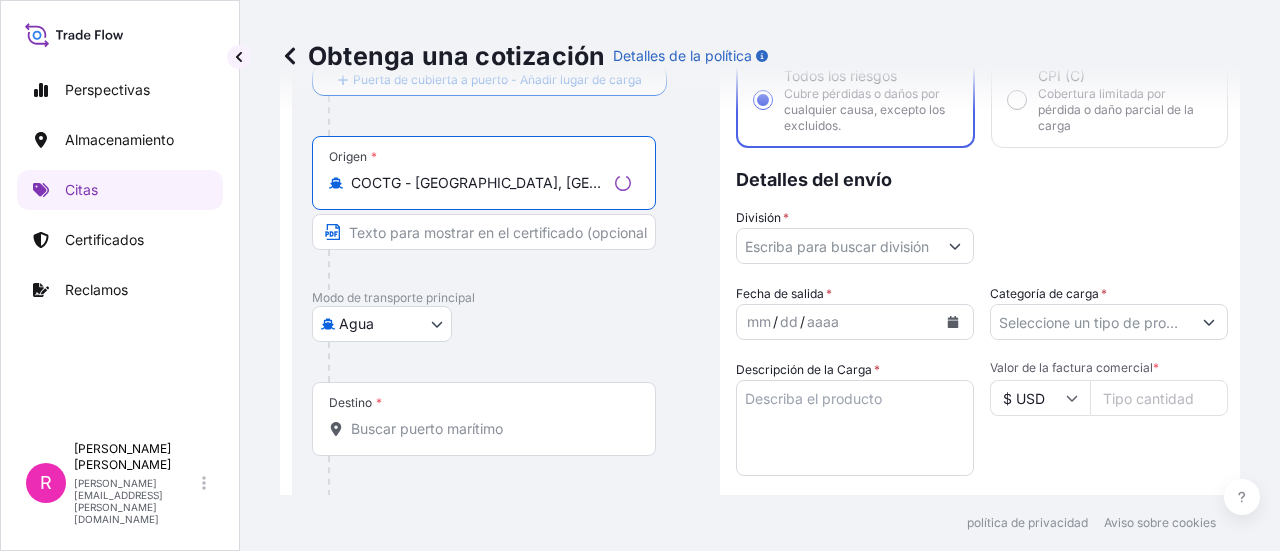 type on "COCTG - [GEOGRAPHIC_DATA], [GEOGRAPHIC_DATA]" 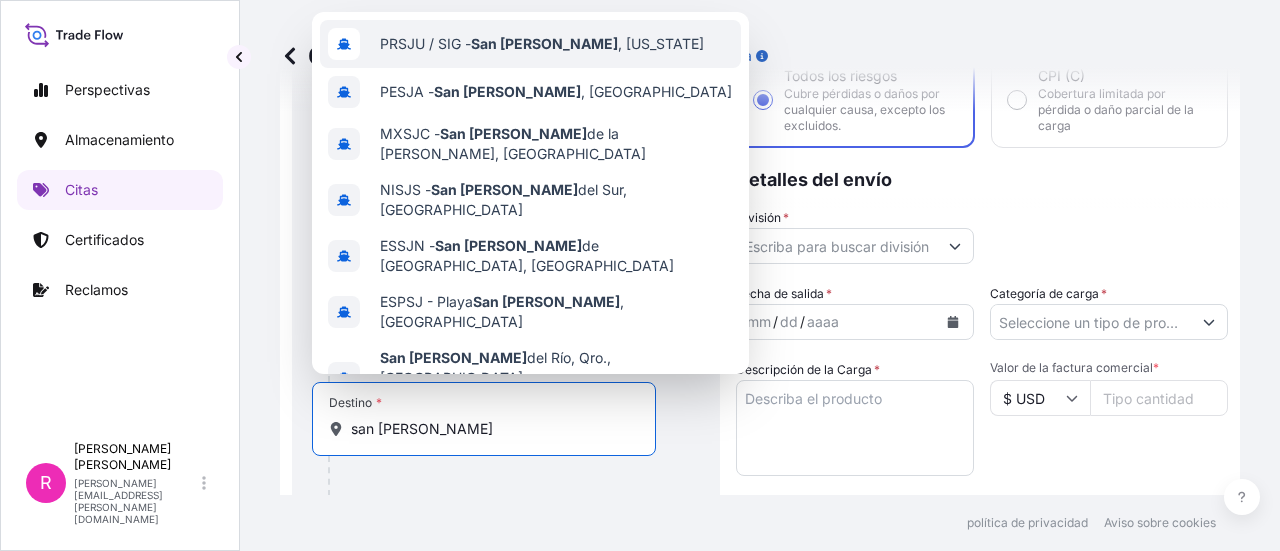 click on "PRSJU / SIG -  San Juan , Puerto Rico" at bounding box center [542, 44] 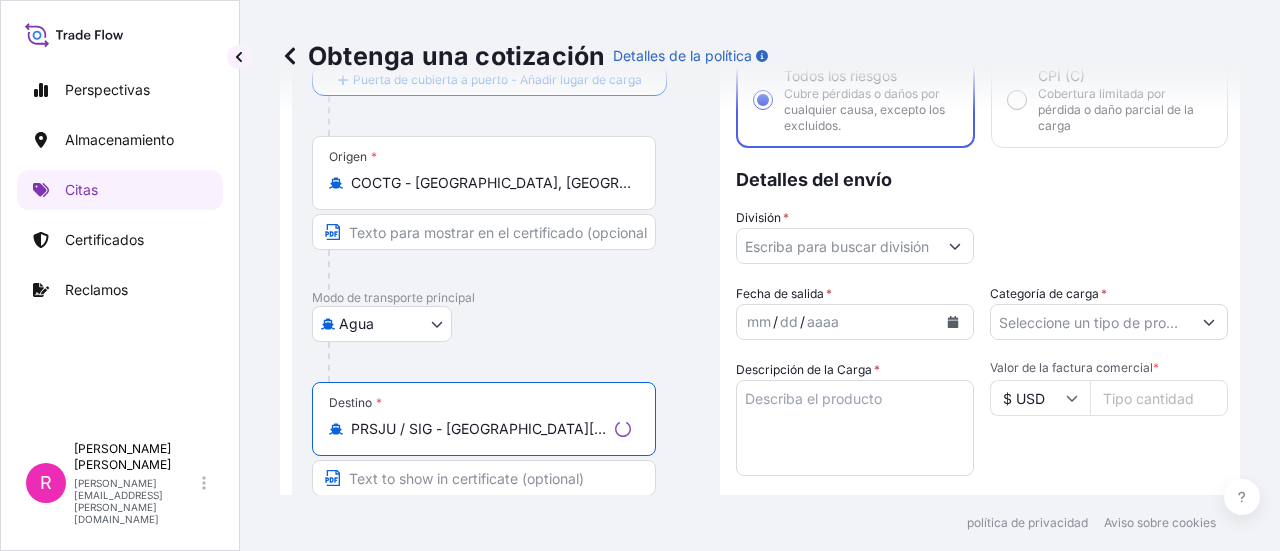 type on "PRSJU / SIG - [GEOGRAPHIC_DATA][PERSON_NAME], [US_STATE]" 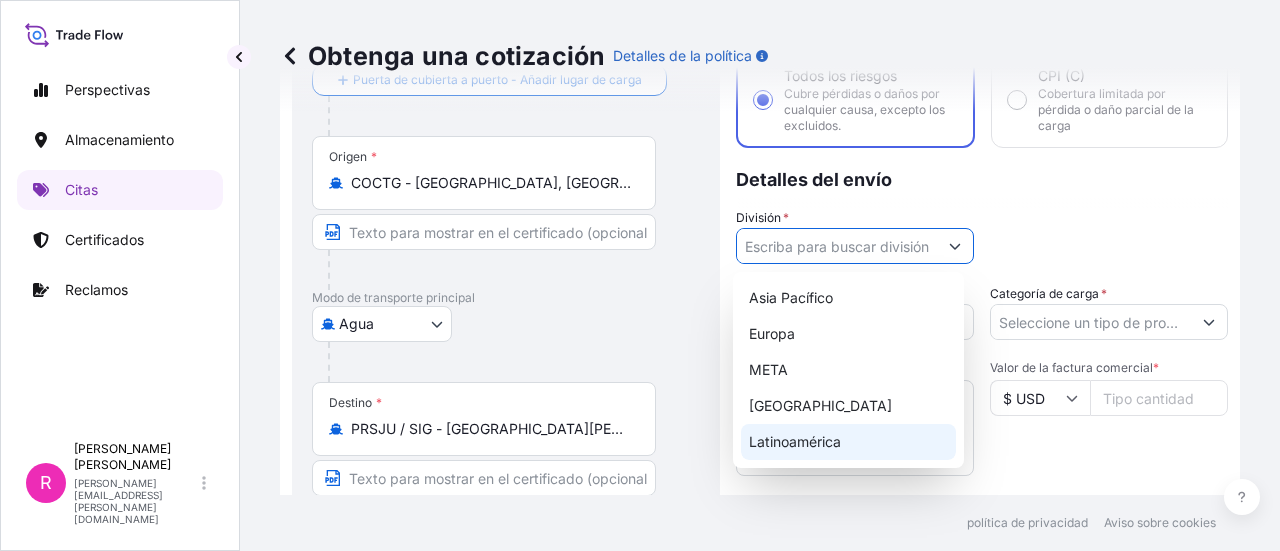 click on "Latinoamérica" at bounding box center [795, 441] 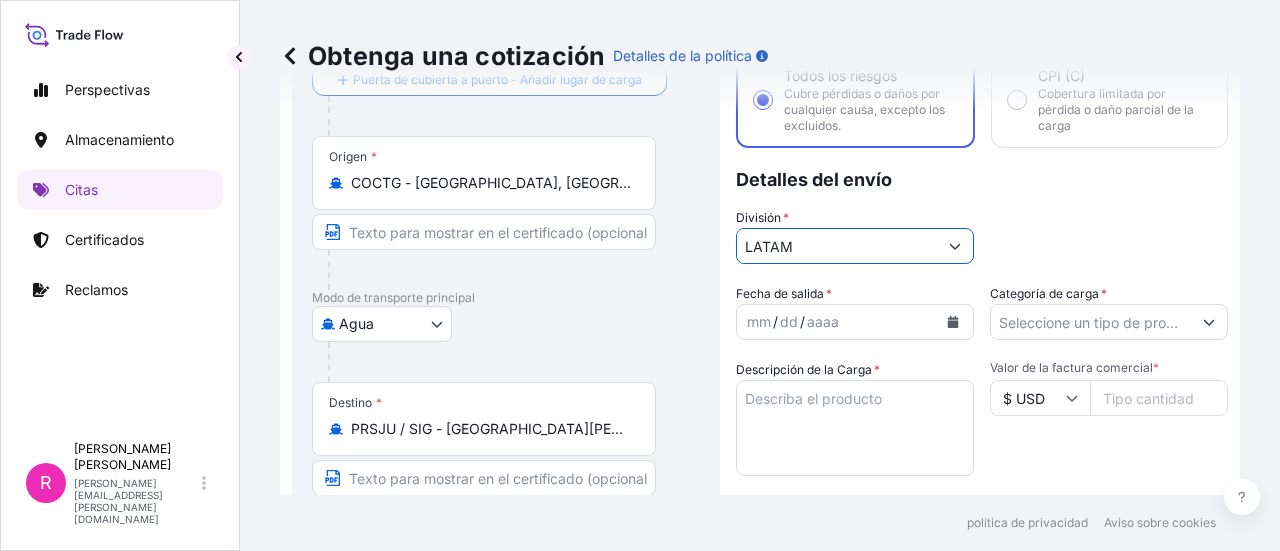 click on "mm / dd / aaaa" at bounding box center [837, 322] 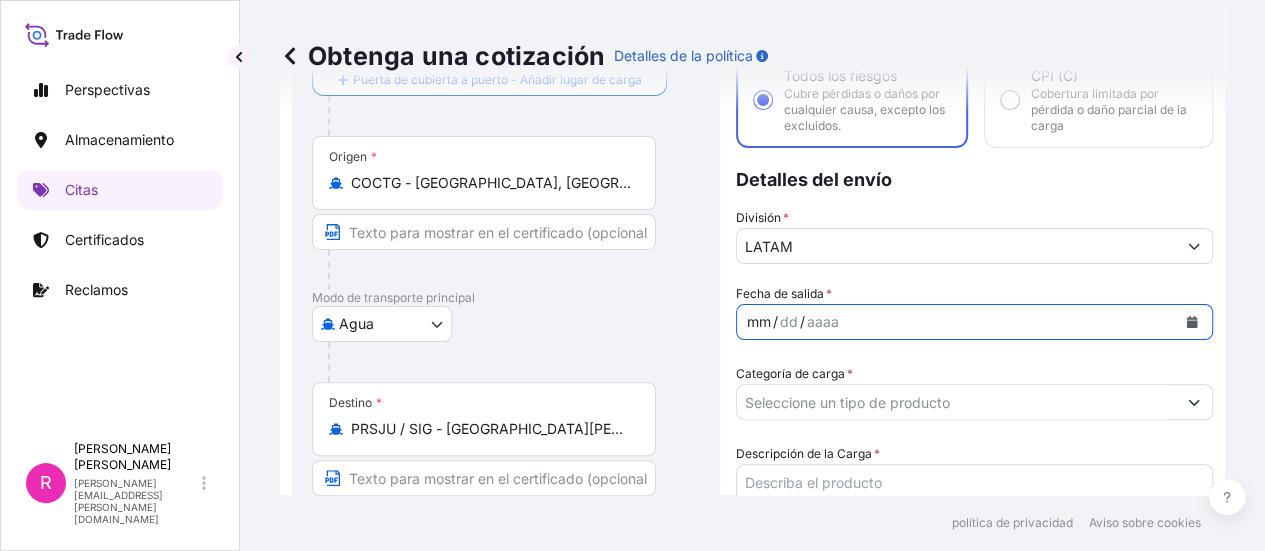 click on "Detalles de la ruta Restablecer detalles de la ruta   Puerta de cubierta a puerto - Añadir lugar de carga Lugar de carga Carretera / Interior Carretera / Interior Origen * COCTG - Cartagena, Colombia Modo de transporte principal Agua Aire Agua Interior Destino * PRSJU / SIG - San Juan, Puerto Rico Tapa puerto a puerta - Añadir lugar de descarga Carretera / Interior Carretera / Interior Lugar de descarga Tipo de cobertura Todos los riesgos Cubre pérdidas o daños por cualquier causa, excepto los excluidos. CPI (C) Cobertura limitada por pérdida o daño parcial de la carga Detalles del envío División  * LATAM Fecha de salida  * mm / dd / aaaa Categoría de carga  * Descripción de la Carga  * Valor de la factura comercial  *   $ USD Asegurado nombrado  * Categoría de embalaje Seleccione una categoría de embalaje Seleccione primero un modo de transporte principal. Costo de flete   $ USD Marcado CIF % 10 Referencia Costo de derechos   $ USD Nombre del buque Marcas y números Carta de crédito *" at bounding box center [752, 682] 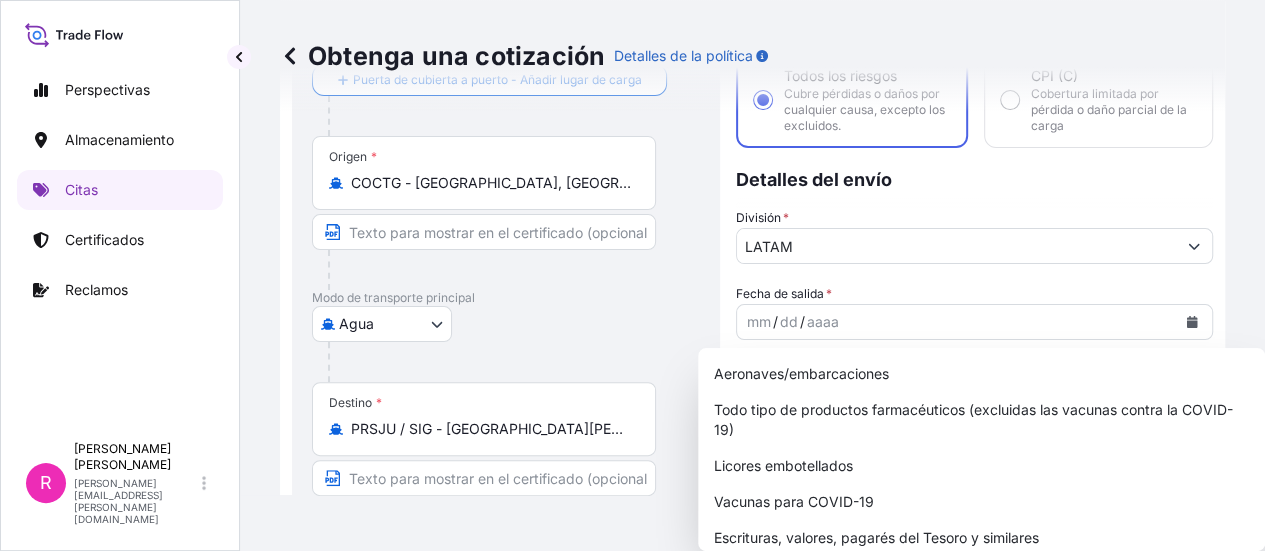 click at bounding box center (1192, 322) 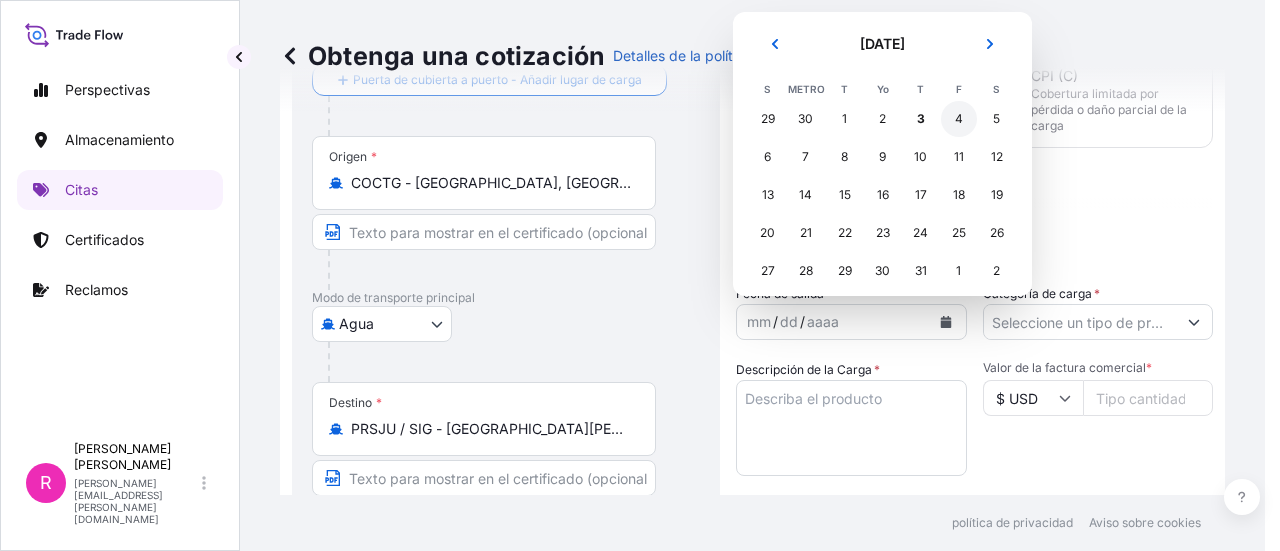 click on "4" at bounding box center [959, 118] 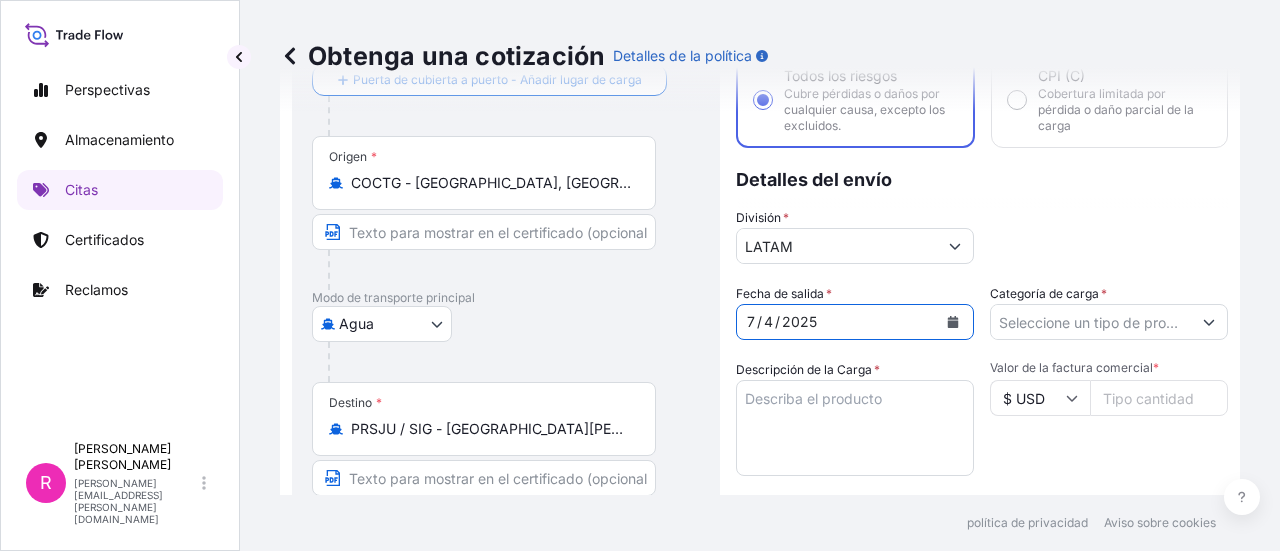 click on "Categoría de carga  *" at bounding box center (1091, 322) 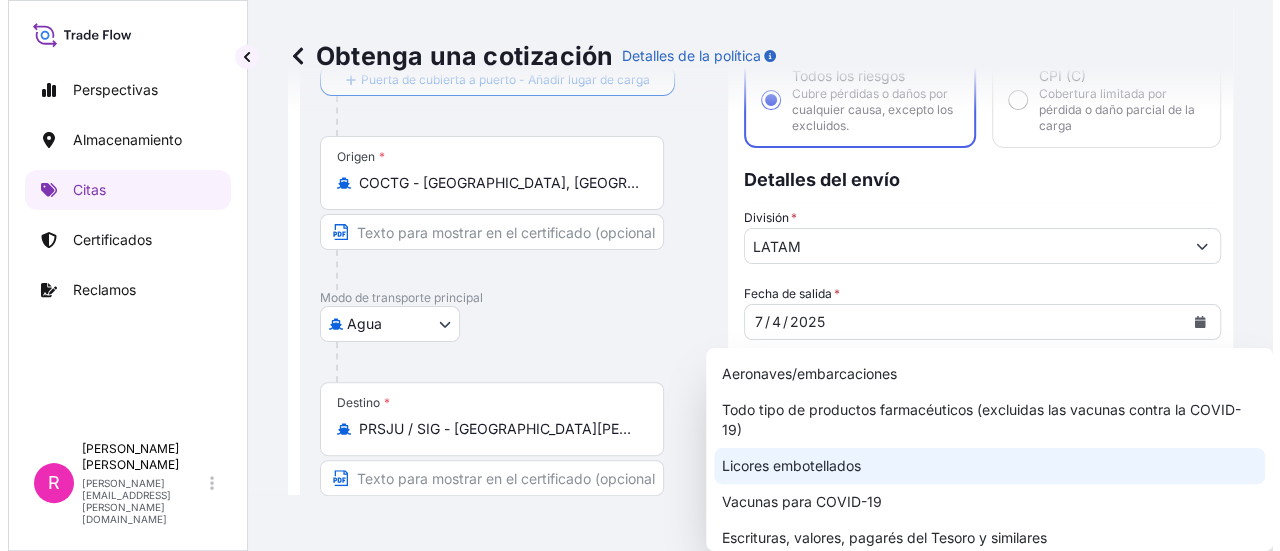 scroll, scrollTop: 200, scrollLeft: 0, axis: vertical 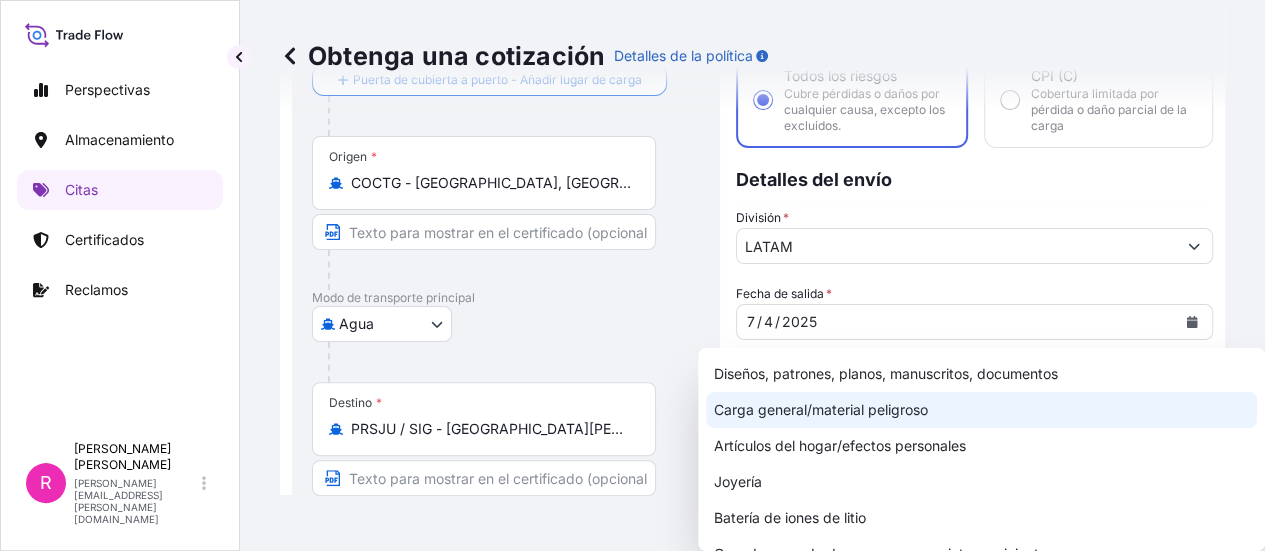 click on "Carga general/material peligroso" at bounding box center [821, 410] 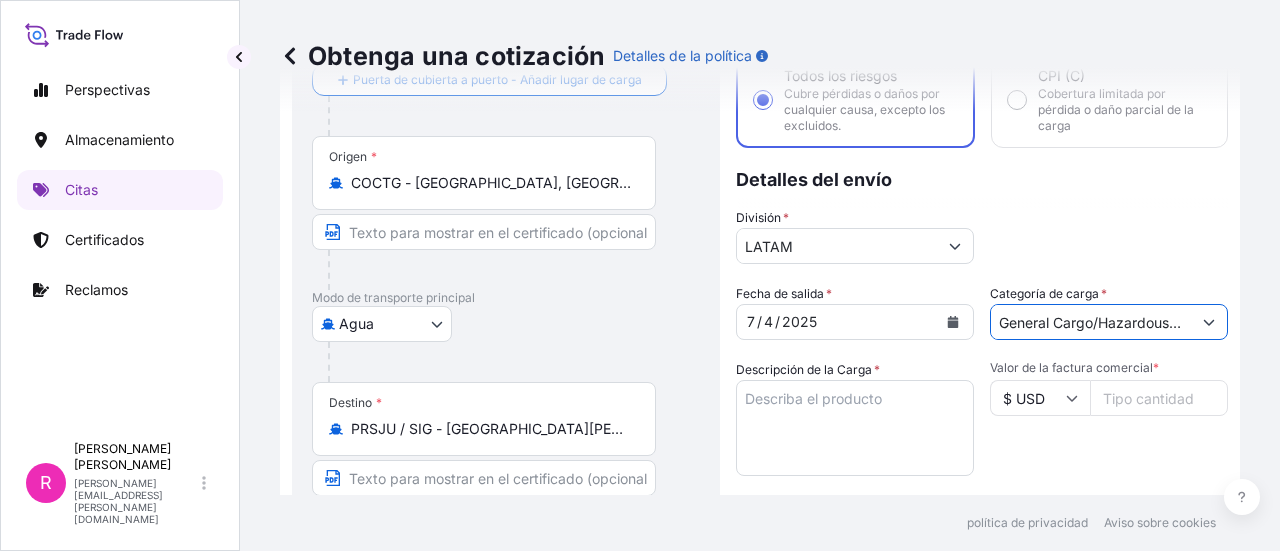 click on "Descripción de la Carga  *" at bounding box center [855, 428] 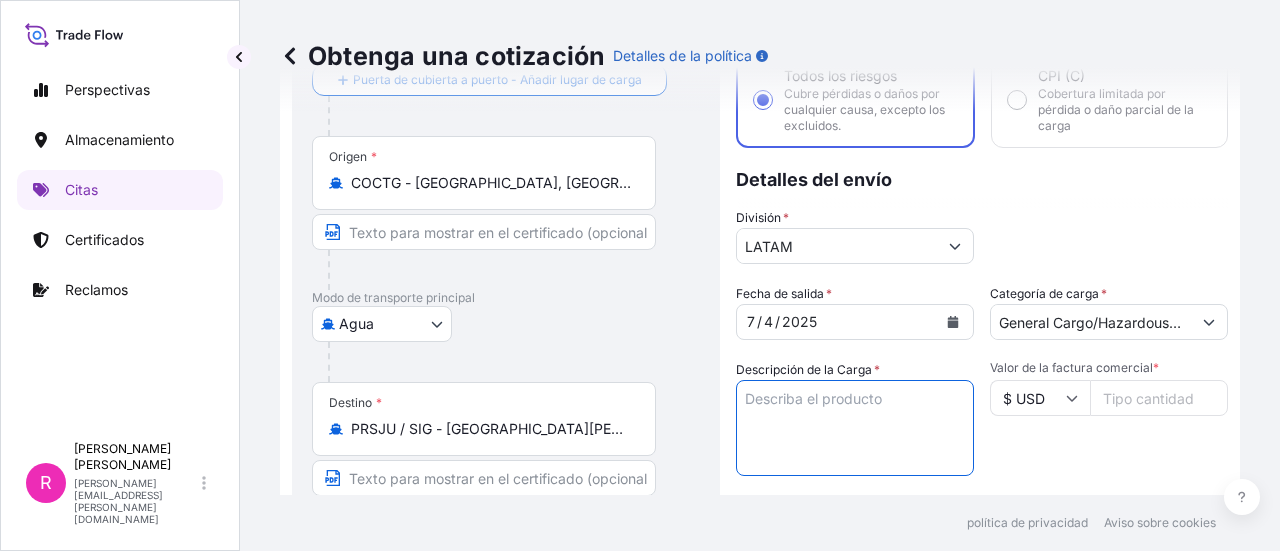 paste on "CONNECTOR, TERMINAL, 002-85647, ALUMINUM STUD Und 700 0 27,230.00
CONNECTORS @ FLAT
NEMA 4 1 1/4" 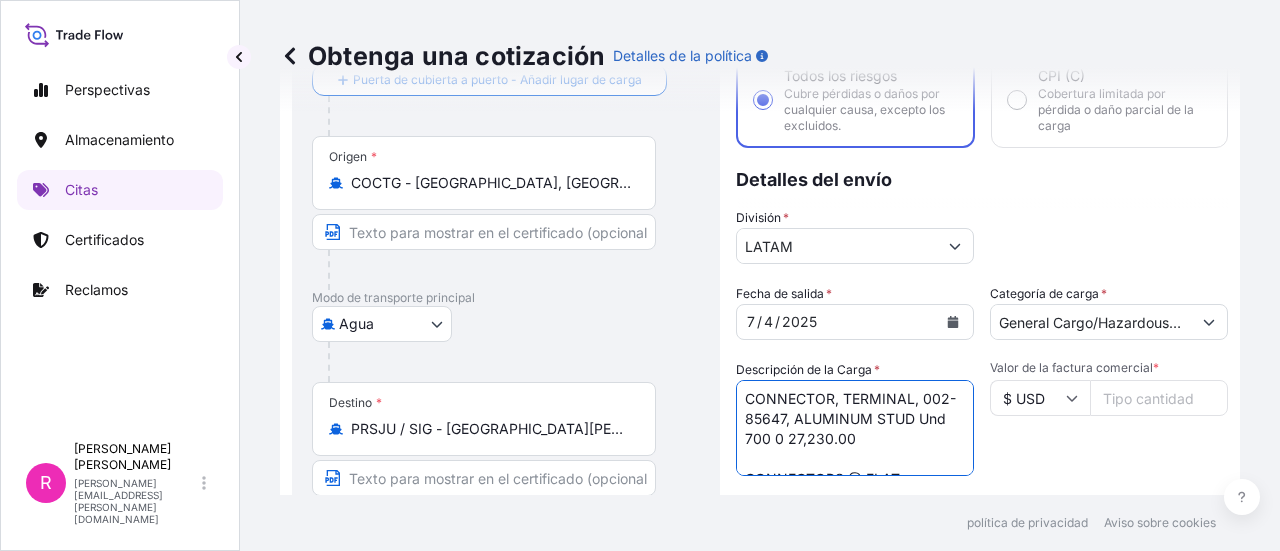 scroll, scrollTop: 31, scrollLeft: 0, axis: vertical 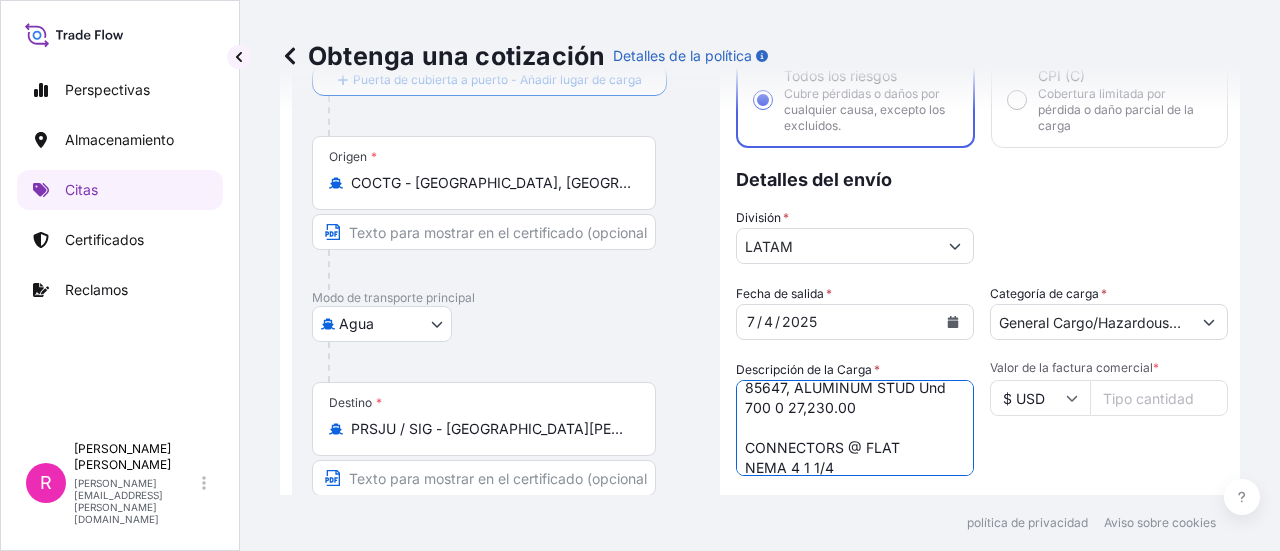 type on "CONNECTOR, TERMINAL, 002-85647, ALUMINUM STUD Und 700 0 27,230.00
CONNECTORS @ FLAT
NEMA 4 1 1/4" 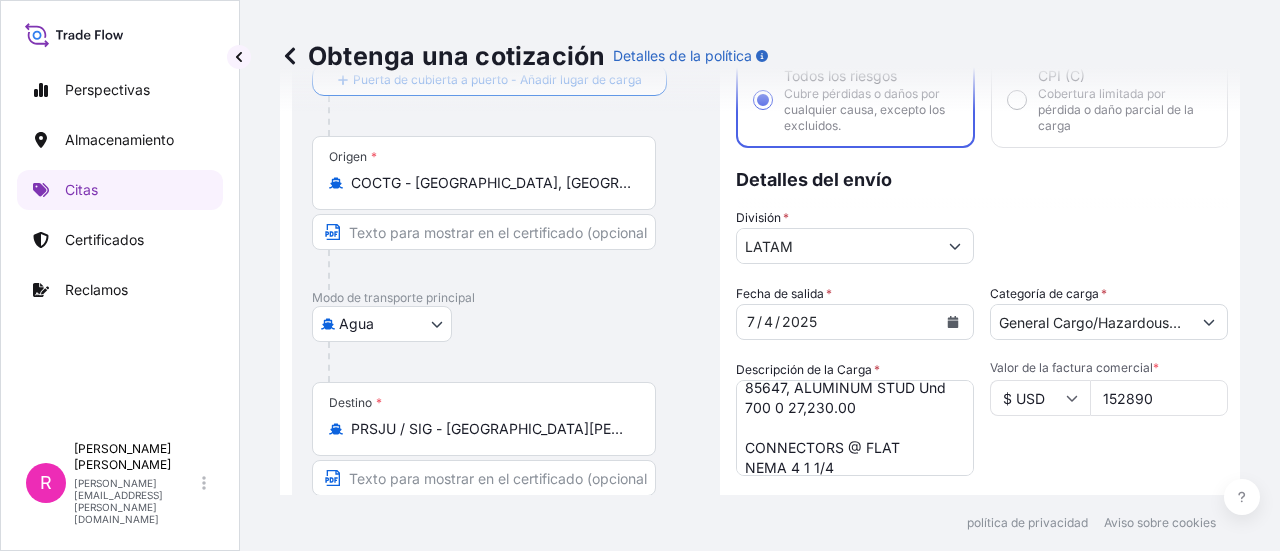 scroll, scrollTop: 332, scrollLeft: 0, axis: vertical 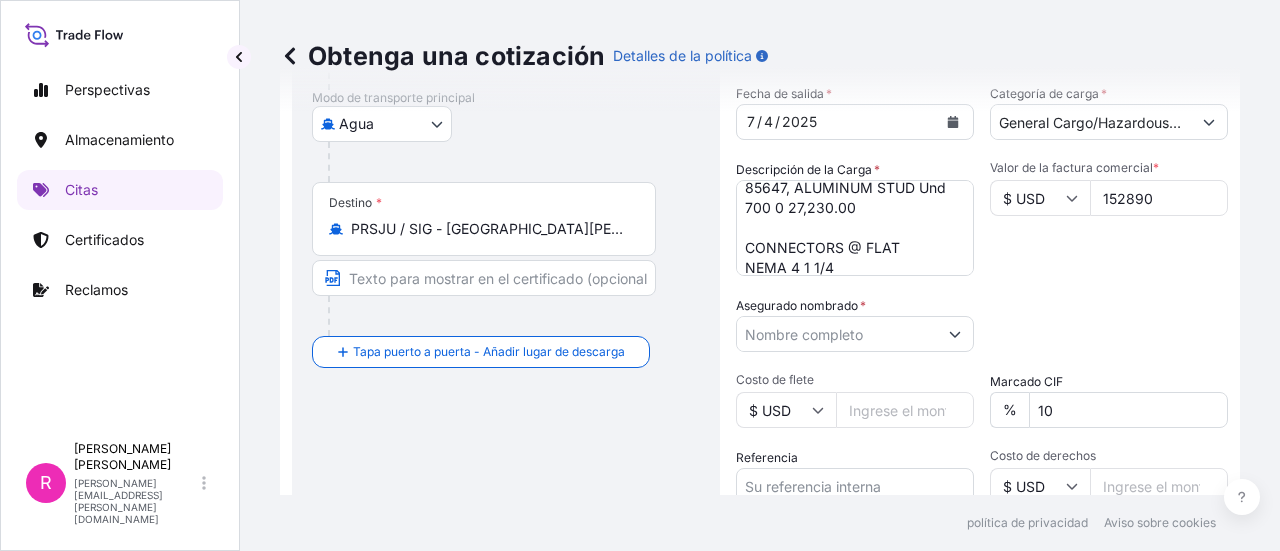 type on "152890" 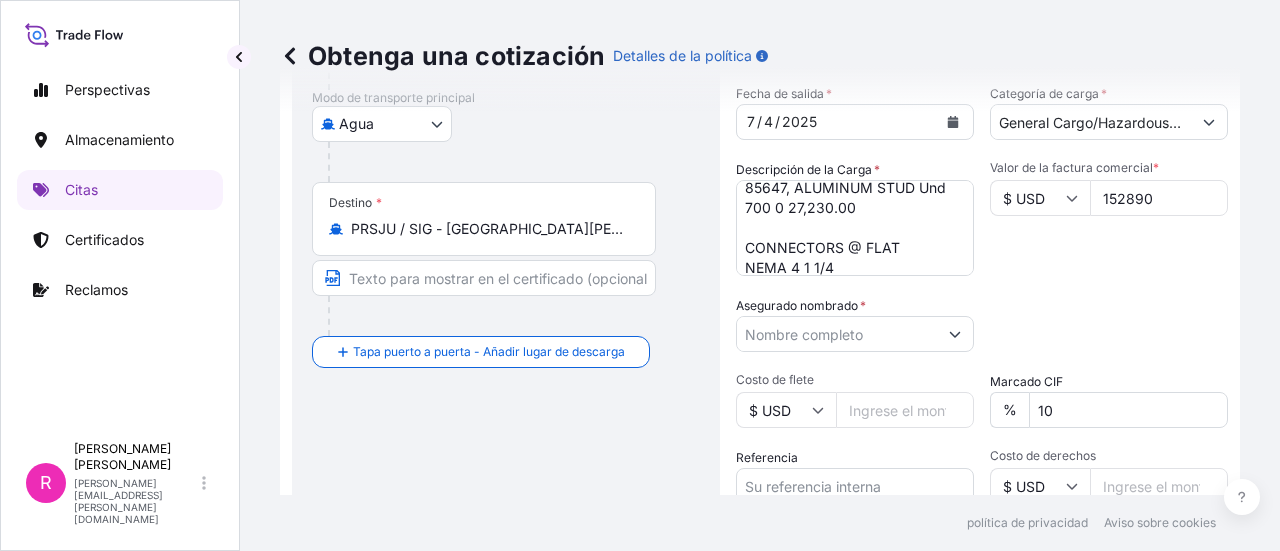 click on "Asegurado nombrado  *" at bounding box center [855, 324] 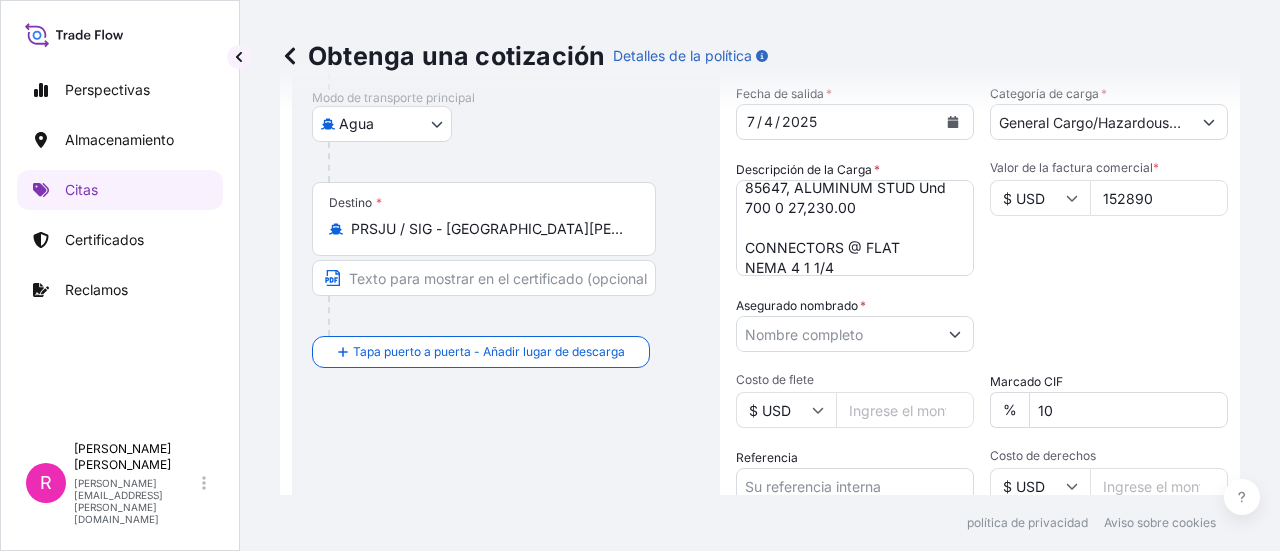 click on "Asegurado nombrado  *" at bounding box center [837, 334] 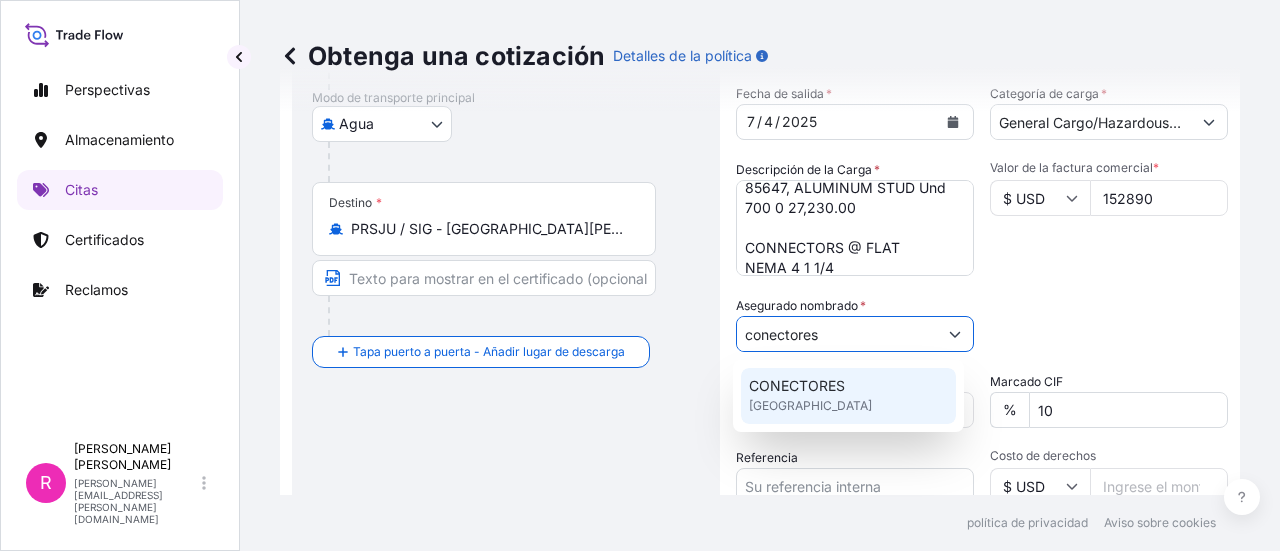 click on "CONECTORES United Kingdom" at bounding box center (848, 396) 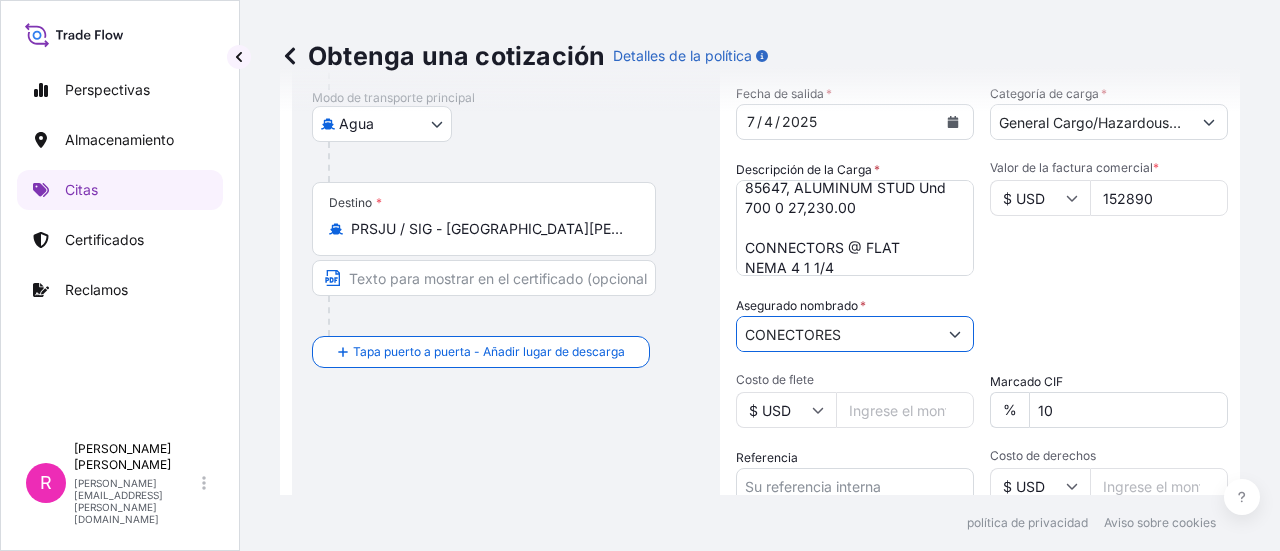 scroll, scrollTop: 432, scrollLeft: 0, axis: vertical 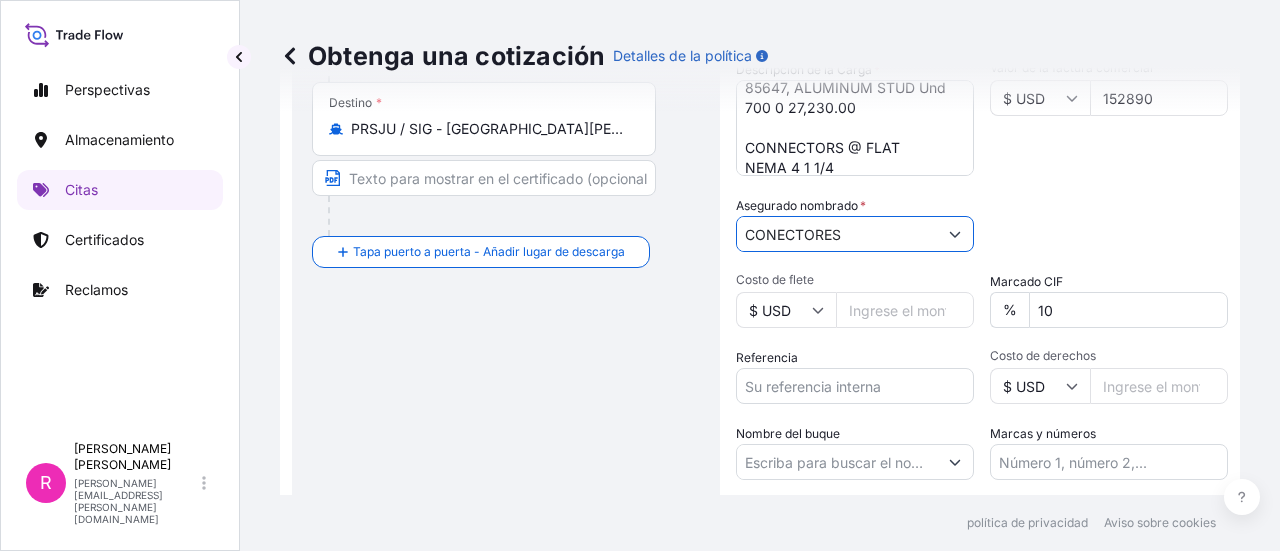type on "CONECTORES" 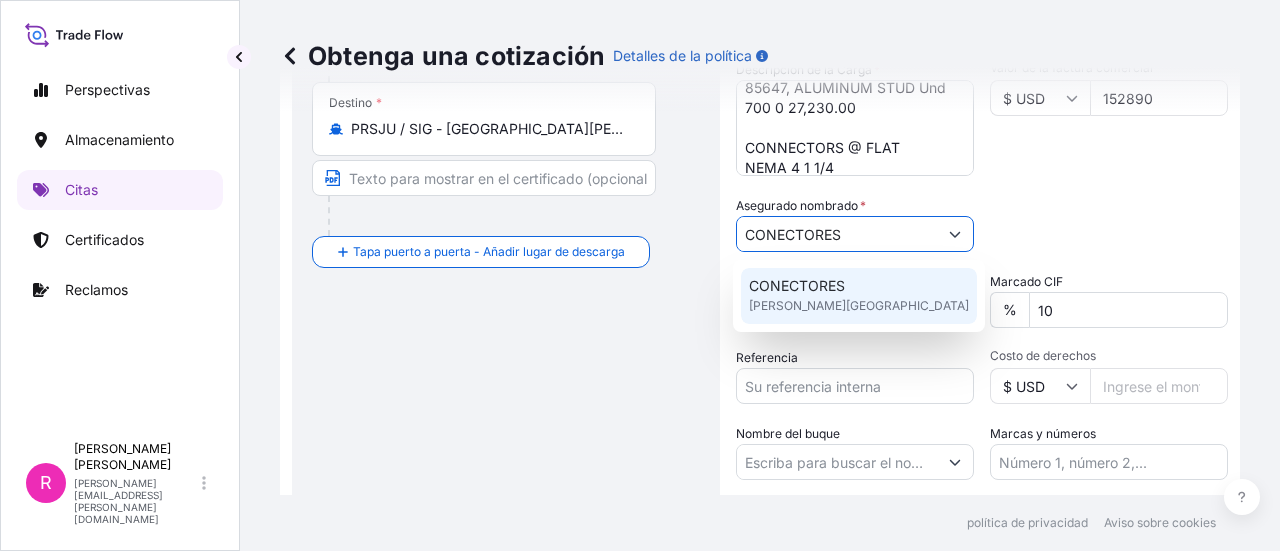 click on "Referencia" at bounding box center [855, 386] 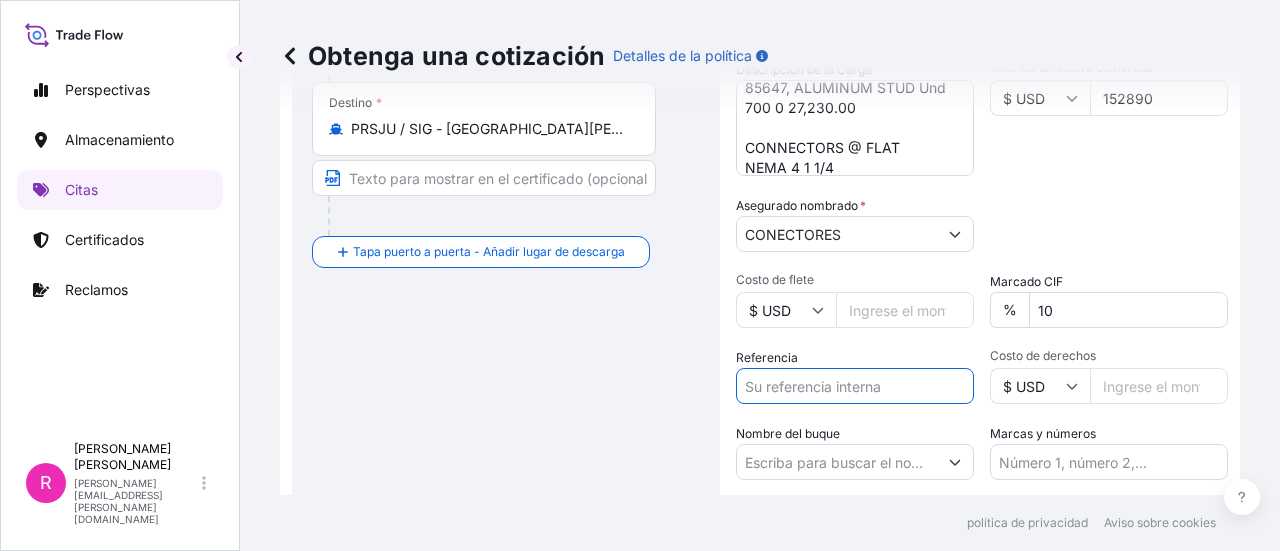 paste on "HLCUBO2250638025" 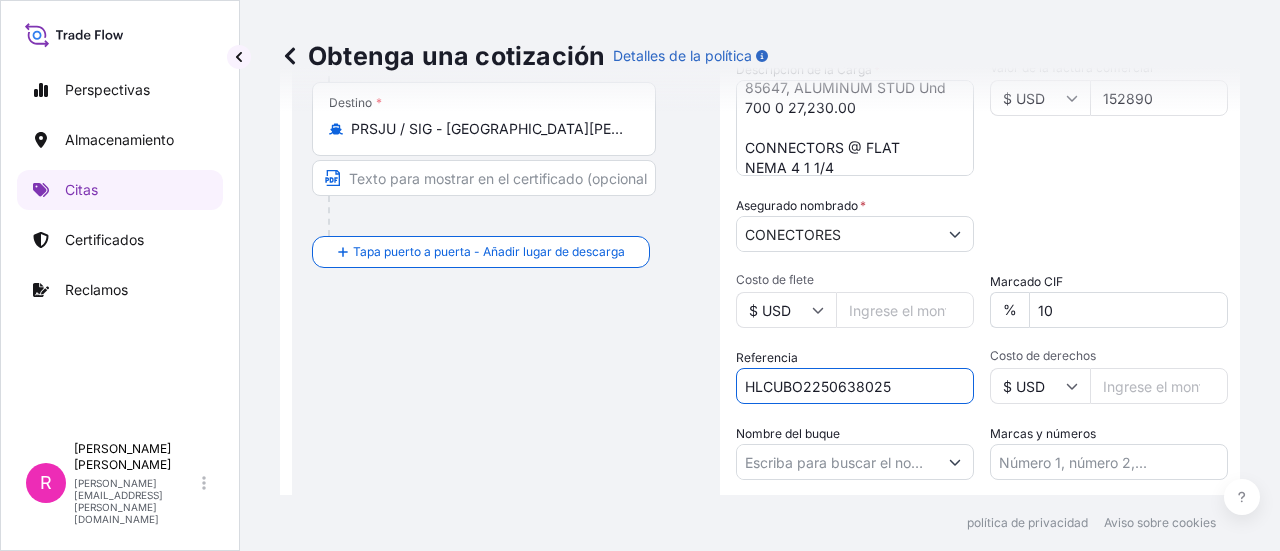 scroll, scrollTop: 577, scrollLeft: 0, axis: vertical 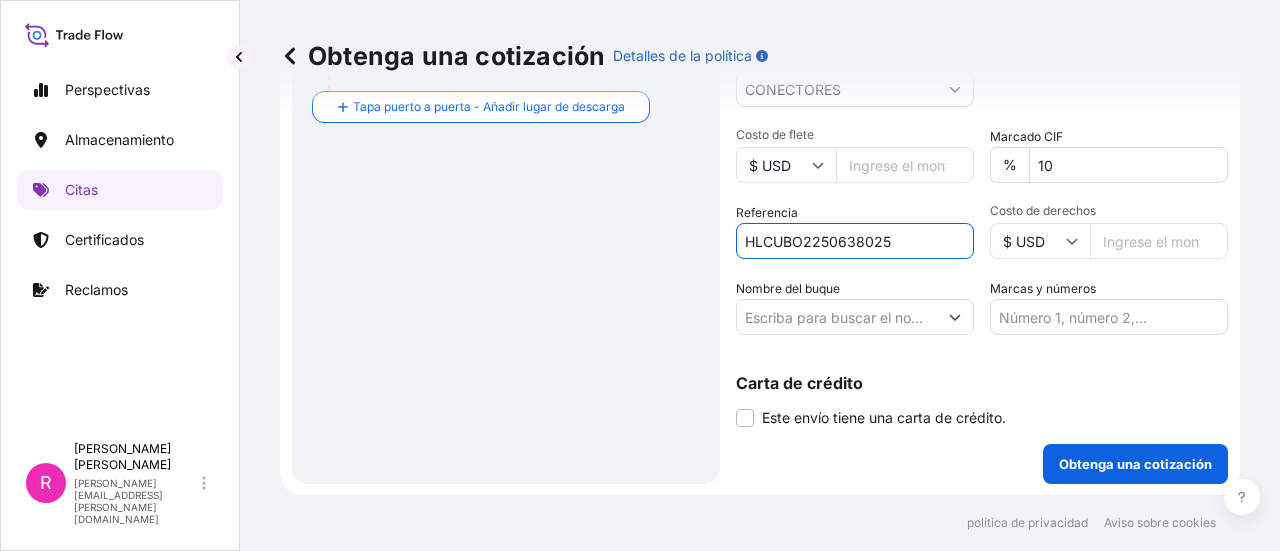 type on "HLCUBO2250638025" 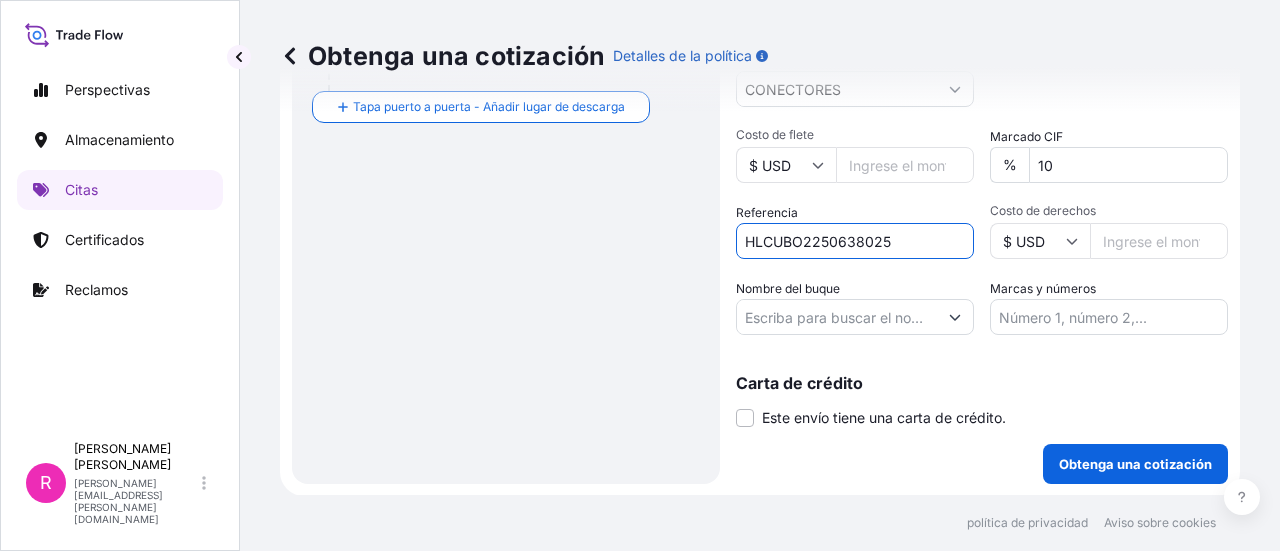 click on "Nombre del buque" at bounding box center [788, 288] 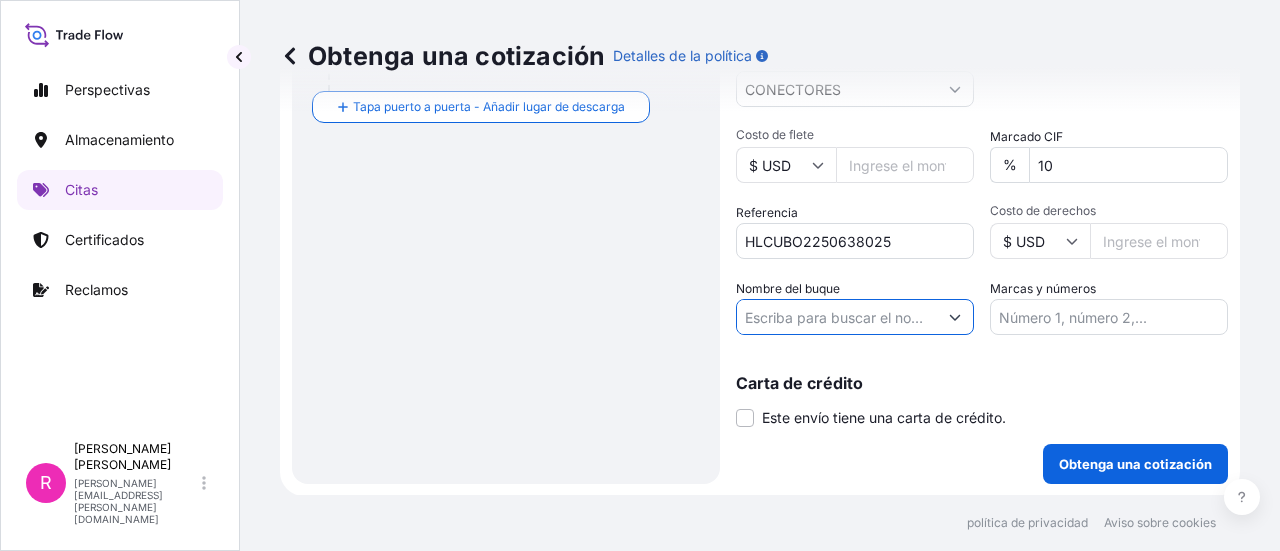 click on "Nombre del buque" at bounding box center [837, 317] 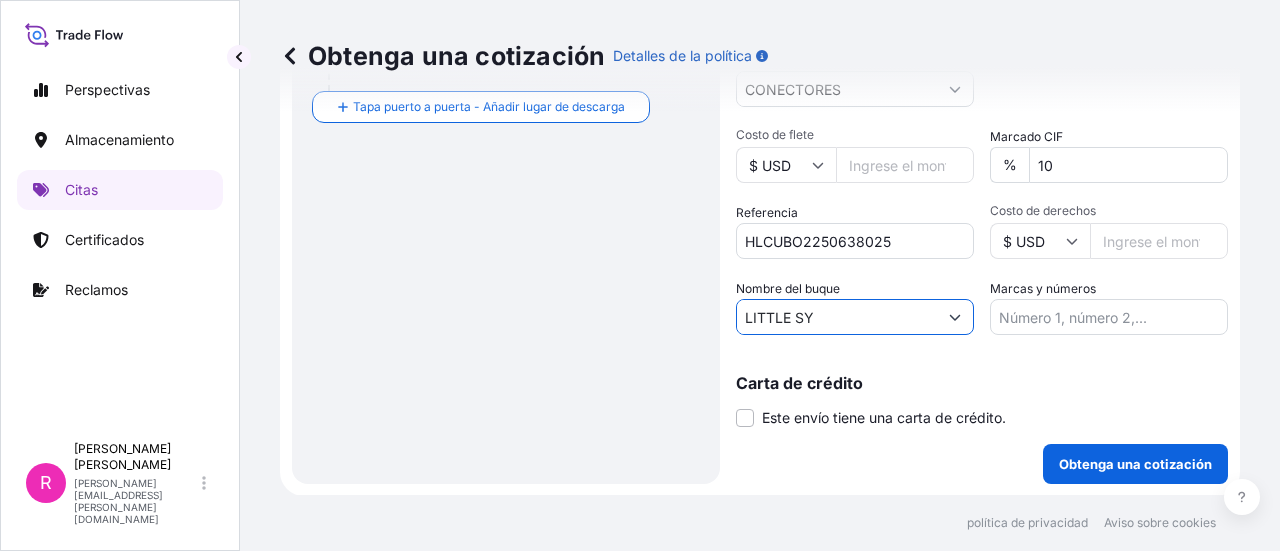 drag, startPoint x: 846, startPoint y: 315, endPoint x: 792, endPoint y: 292, distance: 58.694122 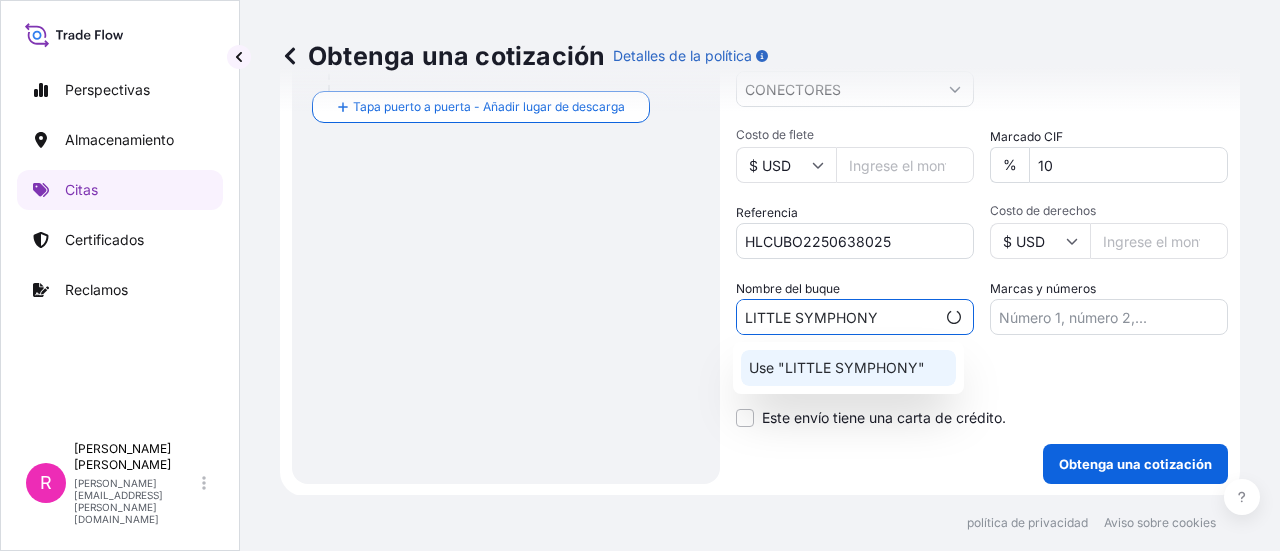 click on "Use "LITTLE SYMPHONY"" 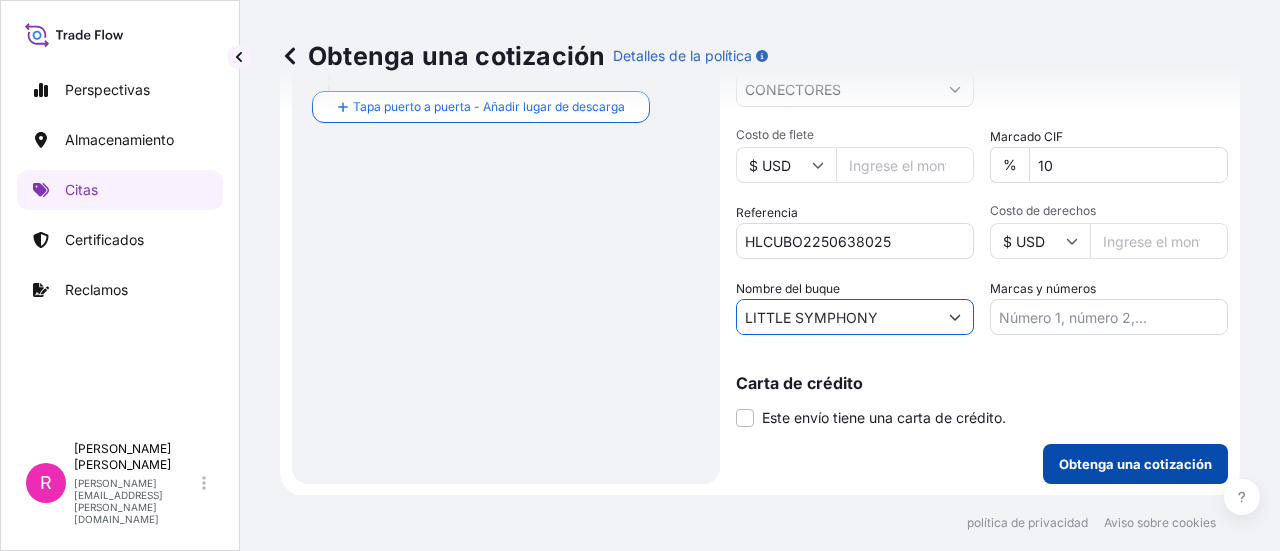 type on "LITTLE SYMPHONY" 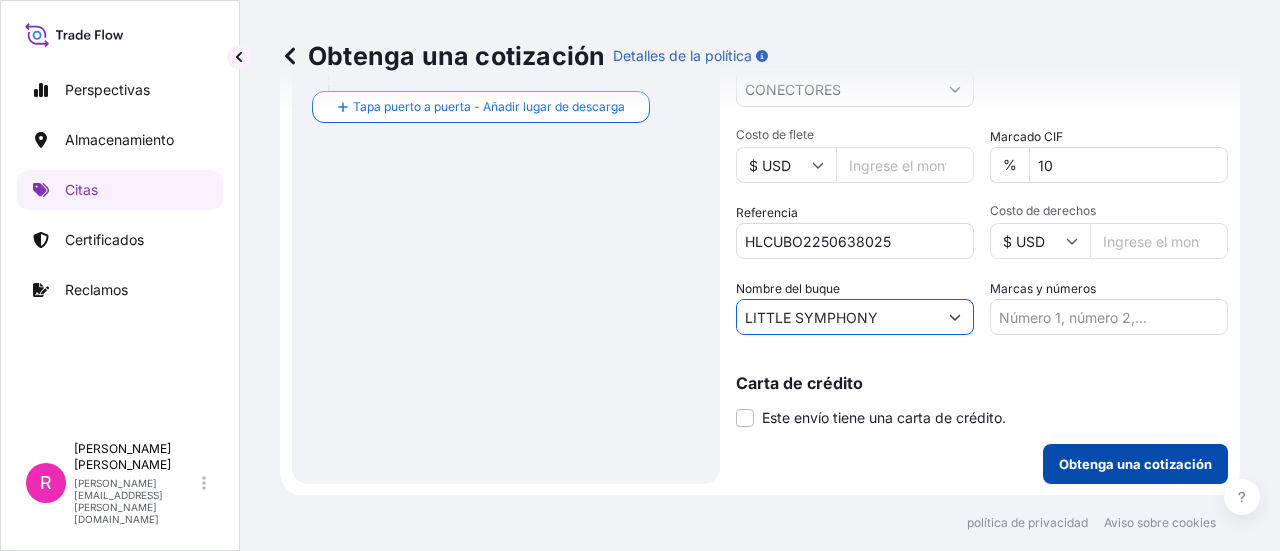 click on "Obtenga una cotización" at bounding box center (1135, 464) 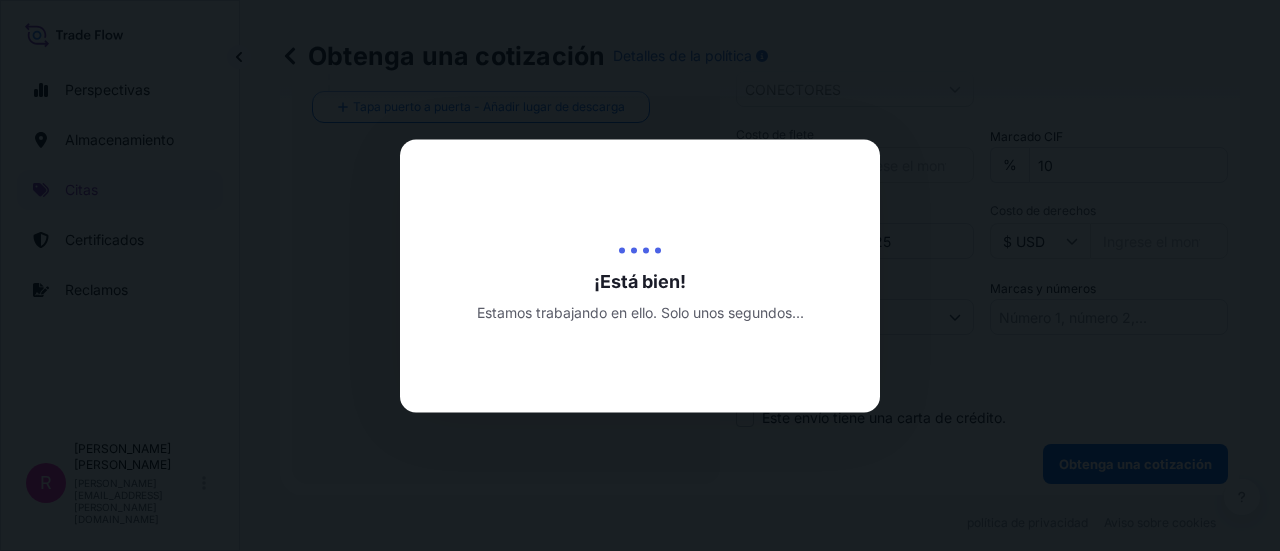 scroll, scrollTop: 0, scrollLeft: 0, axis: both 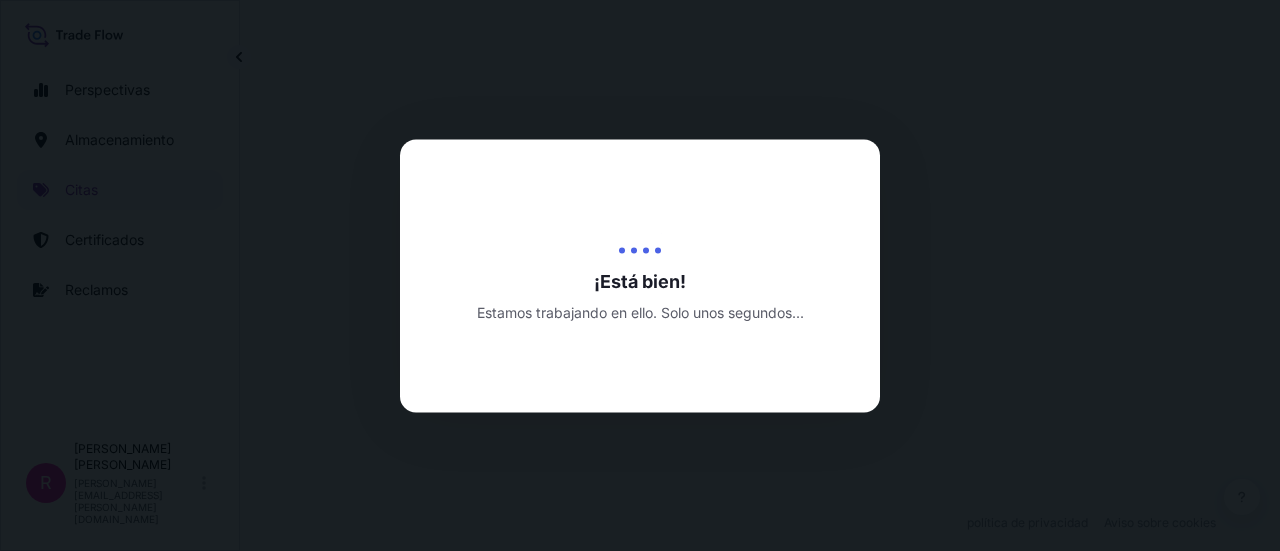 select on "Water" 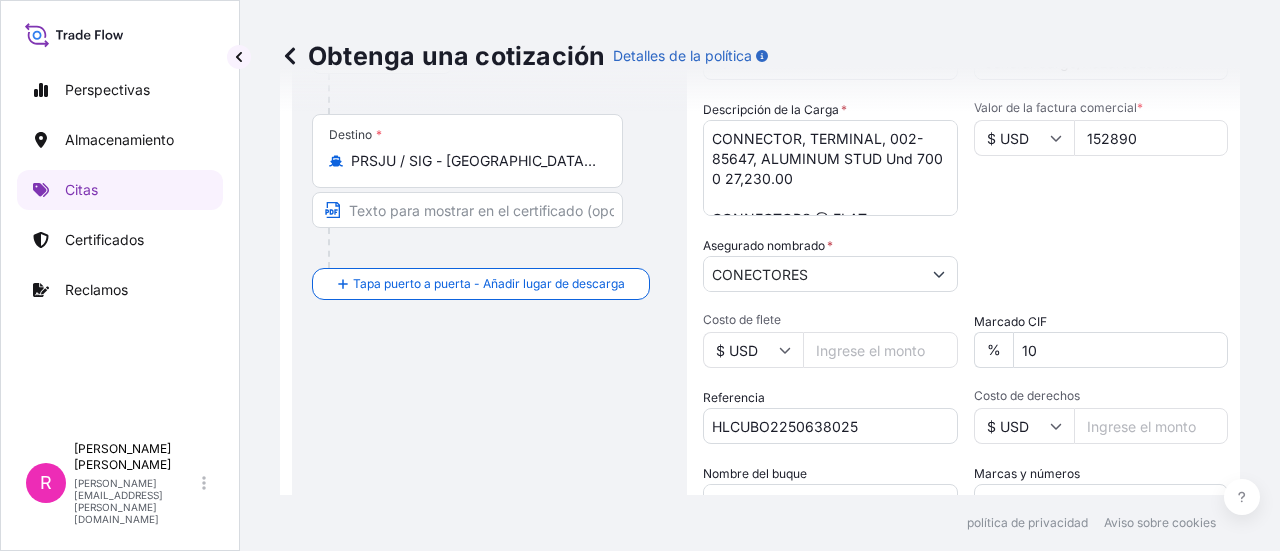 scroll, scrollTop: 292, scrollLeft: 0, axis: vertical 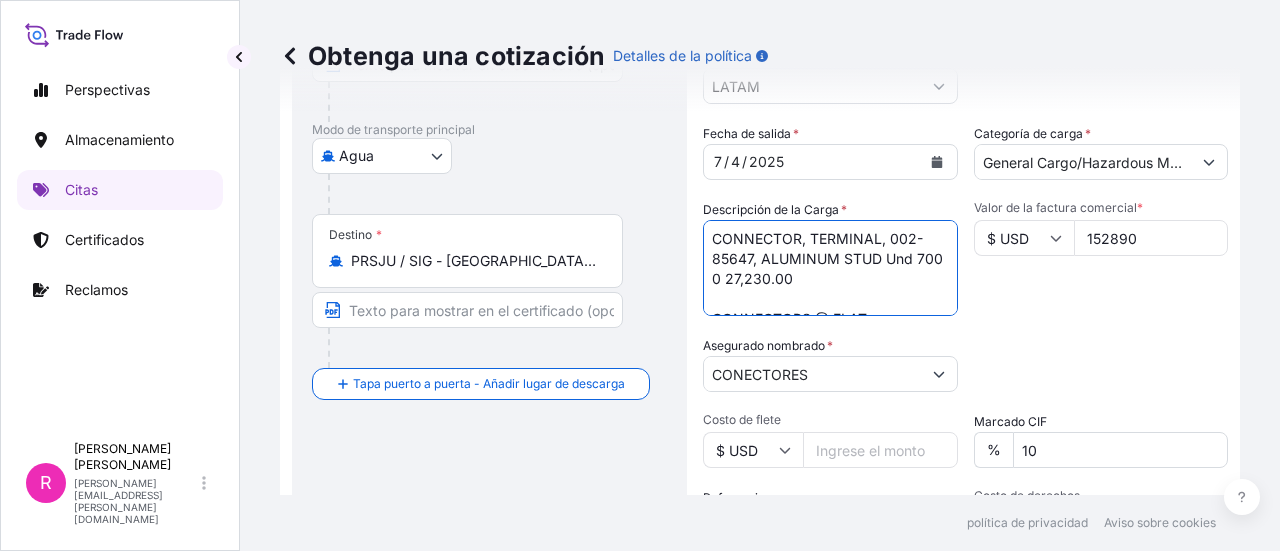 drag, startPoint x: 848, startPoint y: 307, endPoint x: 708, endPoint y: 203, distance: 174.40184 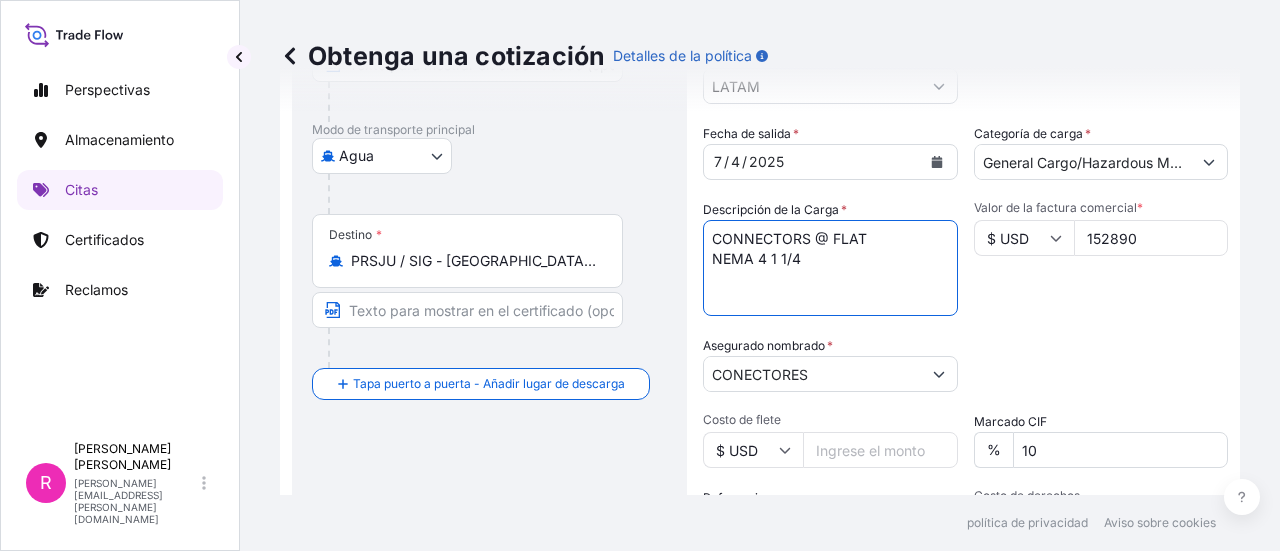 drag, startPoint x: 864, startPoint y: 289, endPoint x: 644, endPoint y: 168, distance: 251.07967 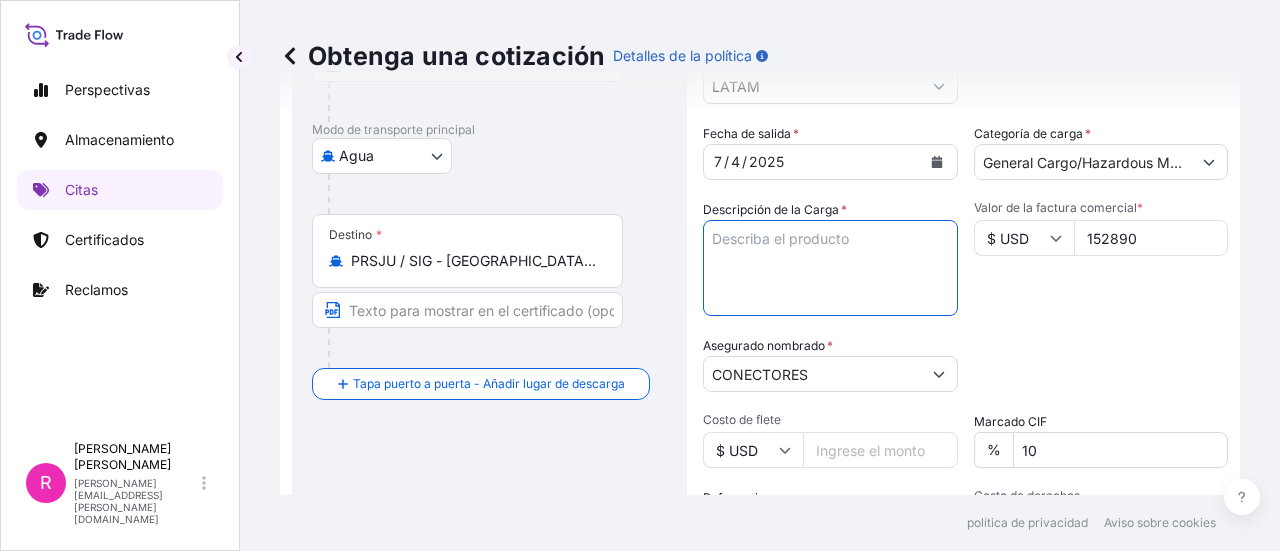 paste on "- CONNECTOR, TERMINAL, 002-85647, ALUMINUM STUD" 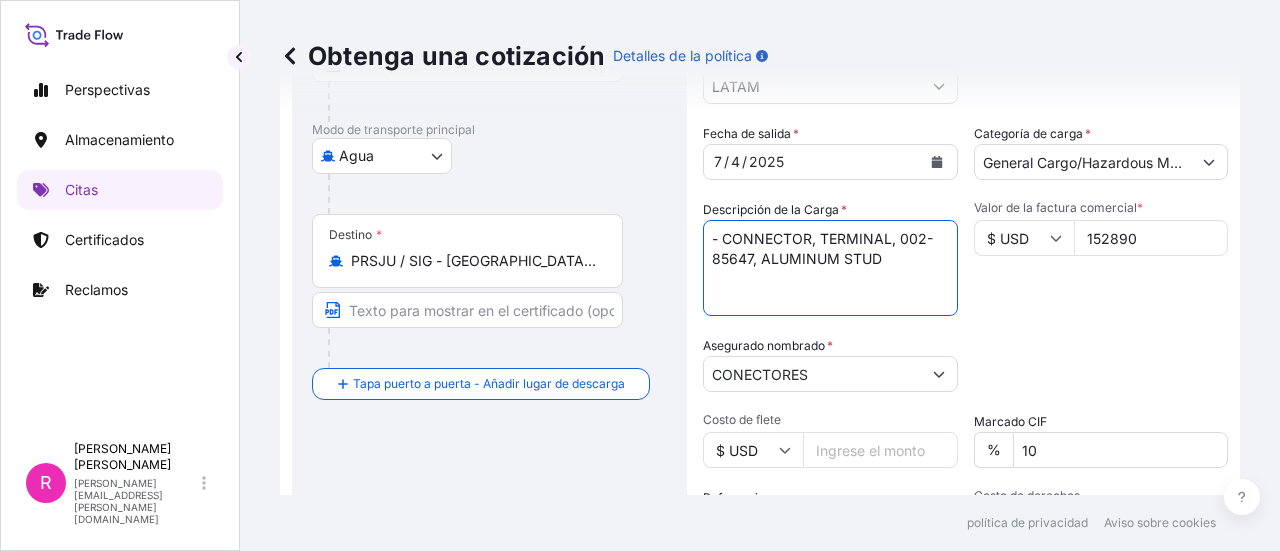 click on "CONNECTOR, TERMINAL, 002-85647, ALUMINUM STUD Und 700 0 27,230.00
CONNECTORS @ FLAT
NEMA 4 1 1/4" at bounding box center [830, 268] 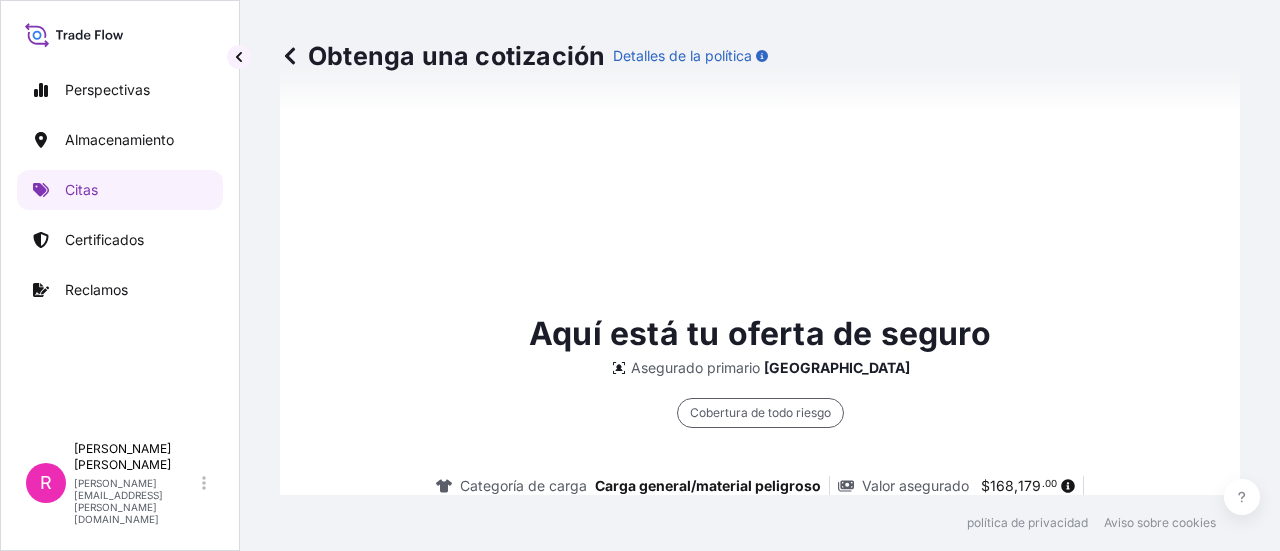scroll, scrollTop: 1592, scrollLeft: 0, axis: vertical 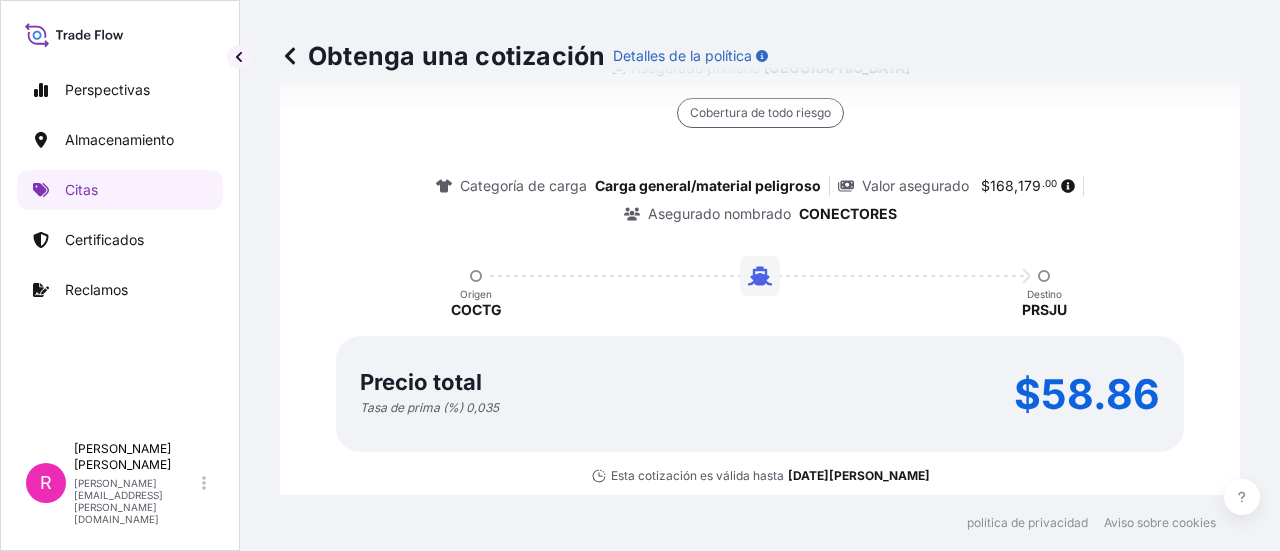 type on "- CONNECTOR, TERMINAL, 002-85647, ALUMINUM STUD" 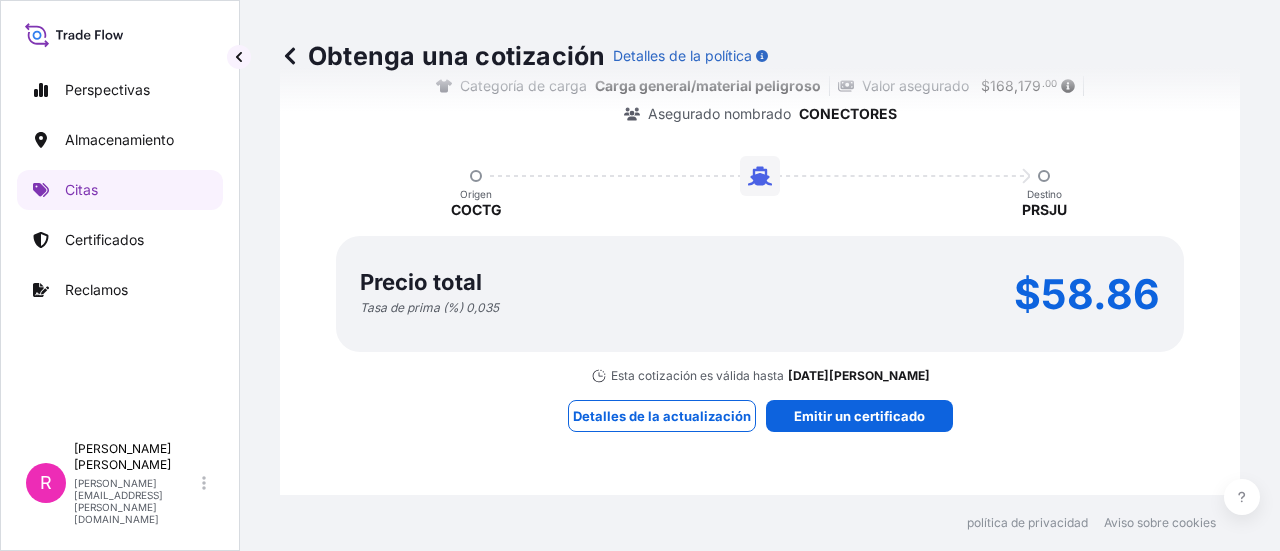 scroll, scrollTop: 1992, scrollLeft: 0, axis: vertical 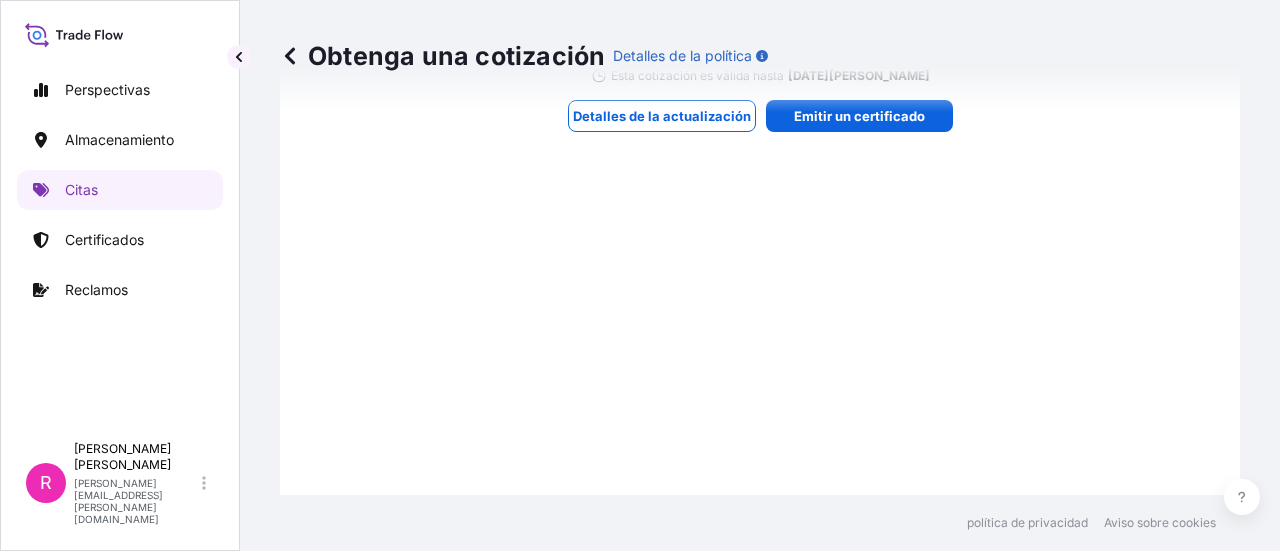 click on "Obtenga una cotización Detalles de la política" at bounding box center (760, 56) 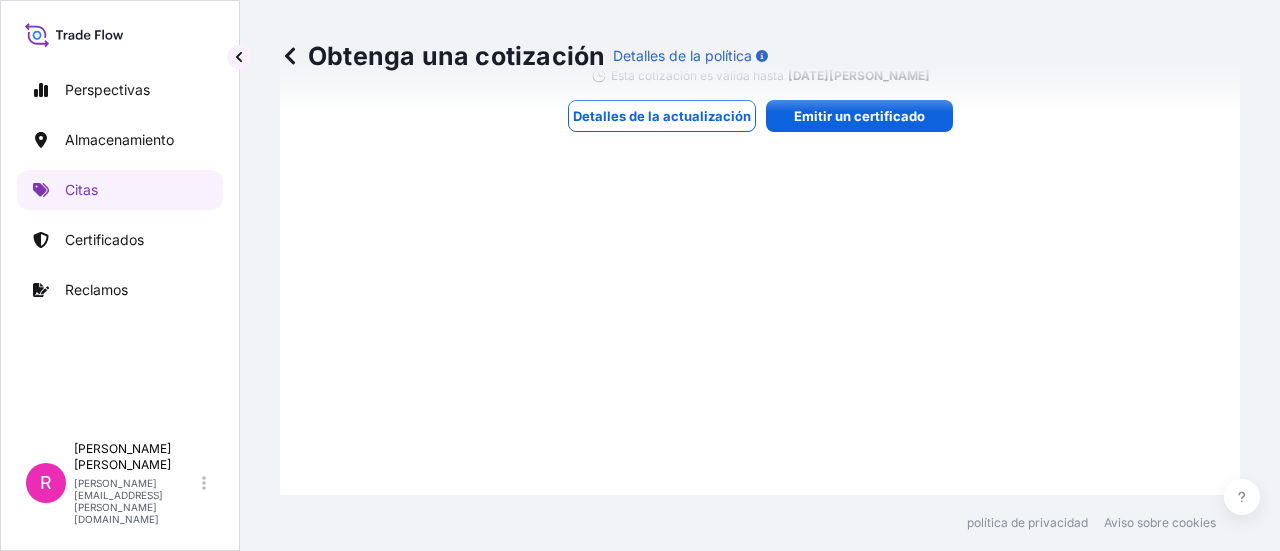 click on "Aquí está tu oferta de seguro Asegurado primario Colombia Cobertura de todo riesgo Categoría de carga Carga general/material peligroso Valor asegurado $ 168 , 179 . 00 Asegurado nombrado CONECTORES Origen COCTG Destino PRSJU Precio total Tasa de prima (%)    0,035 $58.86 Esta cotización es válida hasta 2 de agosto de 2025 Detalles de la actualización Emitir un certificado" at bounding box center [760, -130] 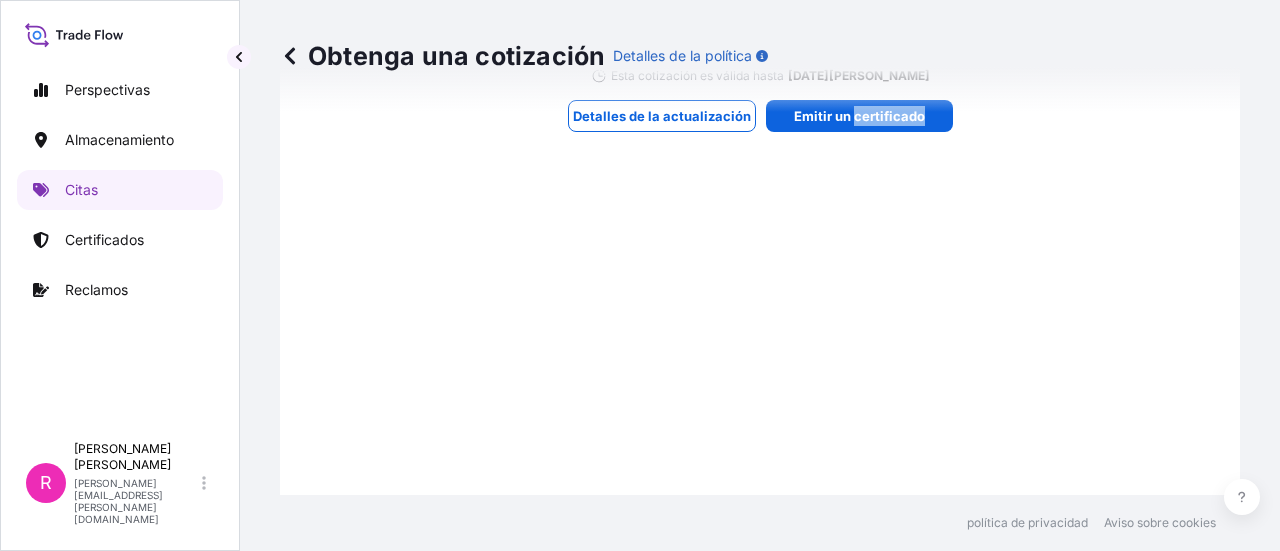 click on "Aquí está tu oferta de seguro Asegurado primario Colombia Cobertura de todo riesgo Categoría de carga Carga general/material peligroso Valor asegurado $ 168 , 179 . 00 Asegurado nombrado CONECTORES Origen COCTG Destino PRSJU Precio total Tasa de prima (%)    0,035 $58.86 Esta cotización es válida hasta 2 de agosto de 2025 Detalles de la actualización Emitir un certificado" at bounding box center [760, -130] 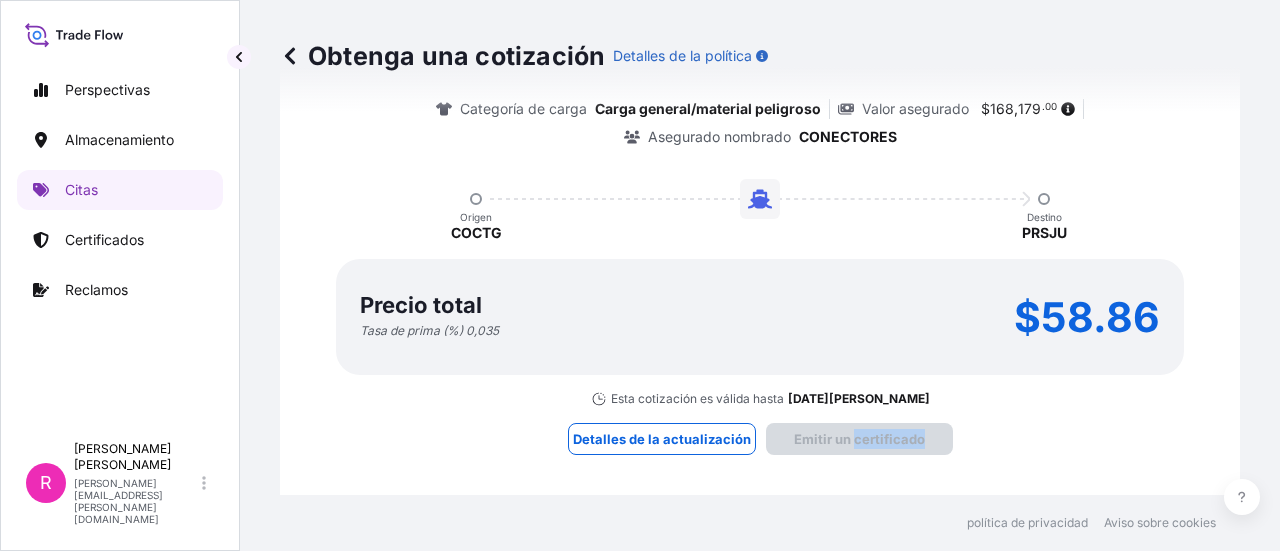 scroll, scrollTop: 3196, scrollLeft: 0, axis: vertical 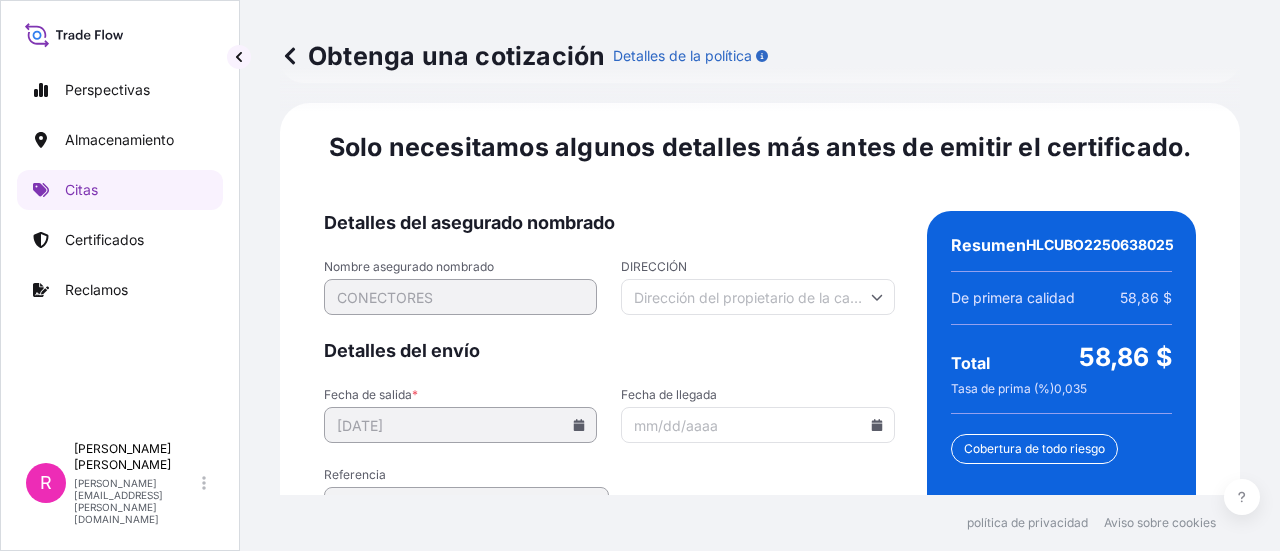 click on "Fecha de llegada" at bounding box center [757, 425] 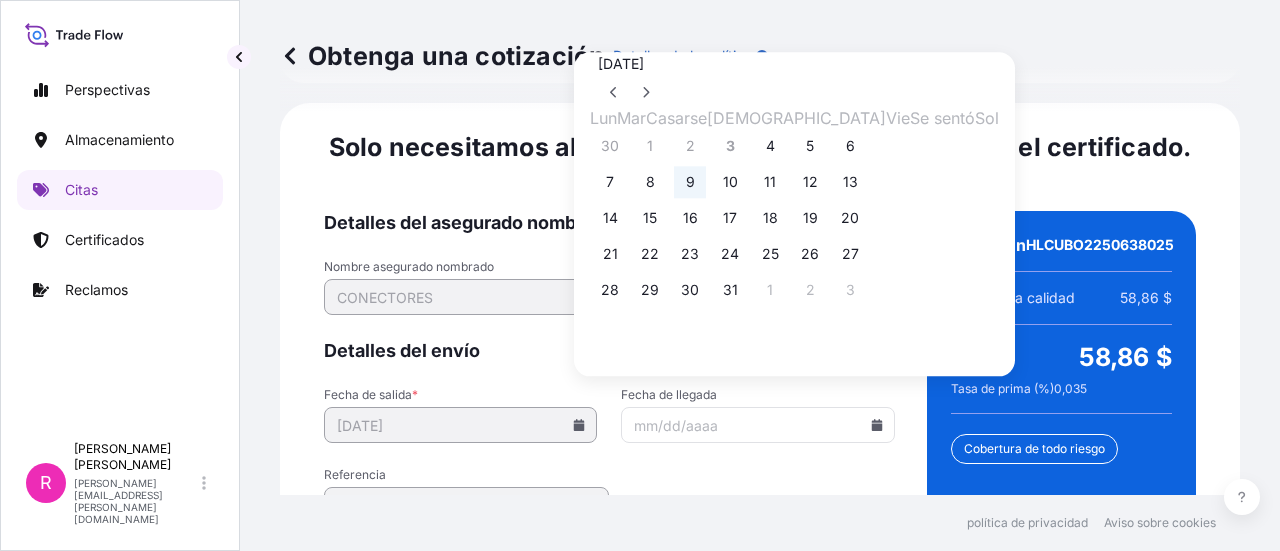 click on "9" at bounding box center [690, 182] 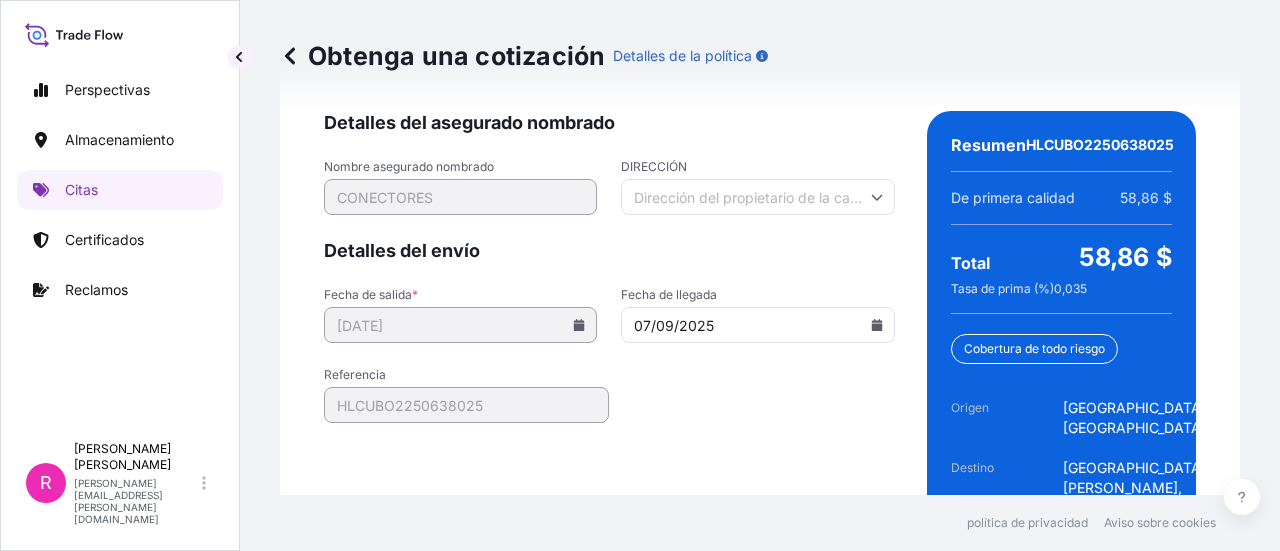 scroll, scrollTop: 3386, scrollLeft: 0, axis: vertical 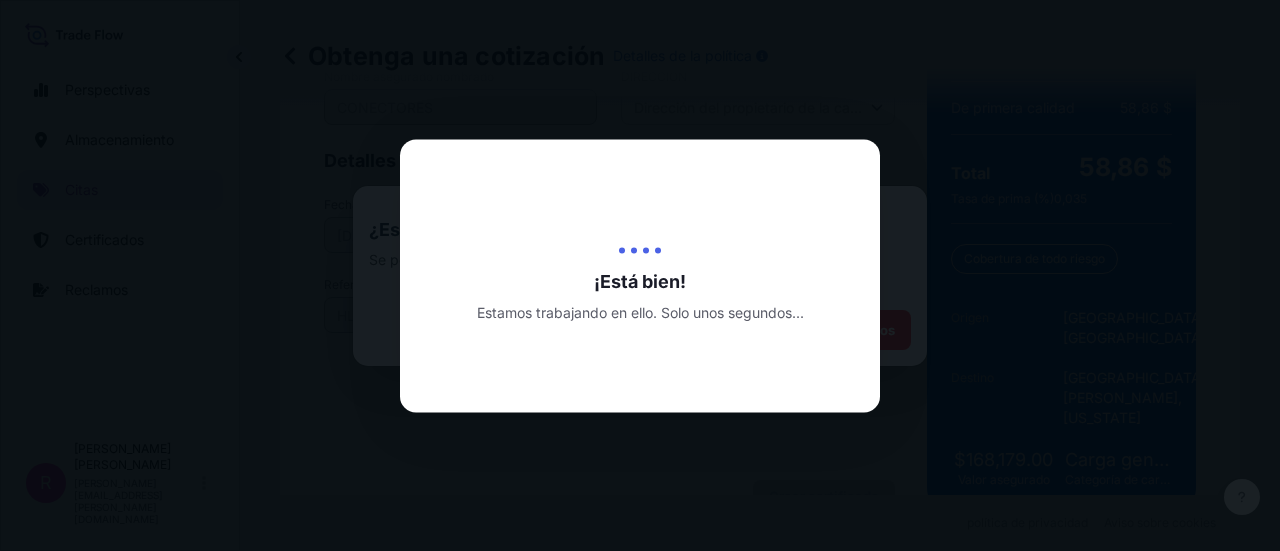 click at bounding box center (640, 275) 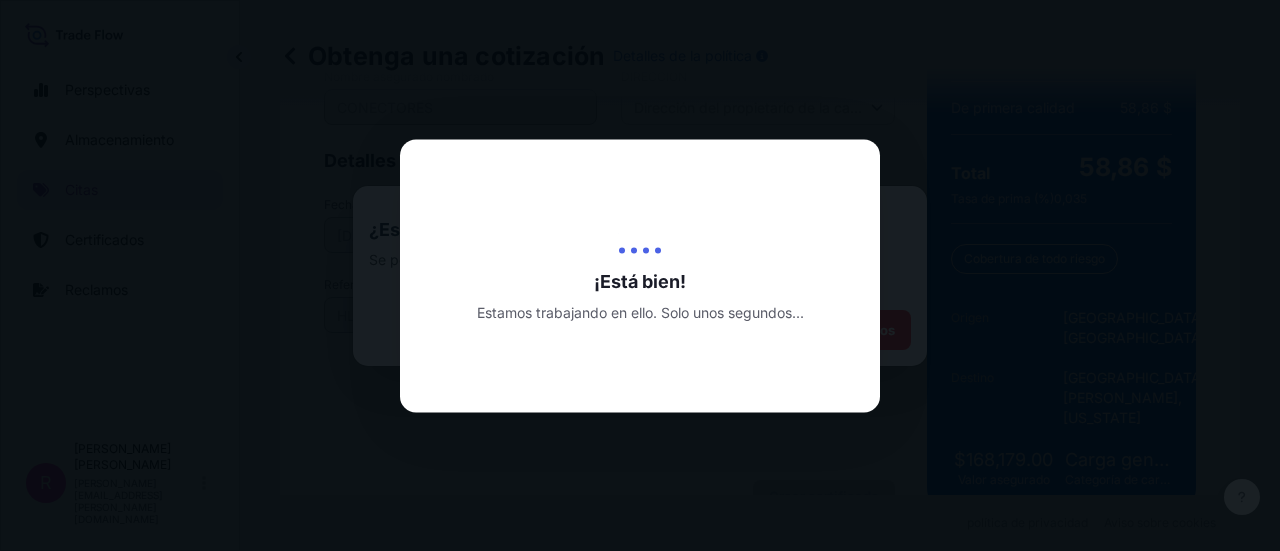 click at bounding box center [640, 275] 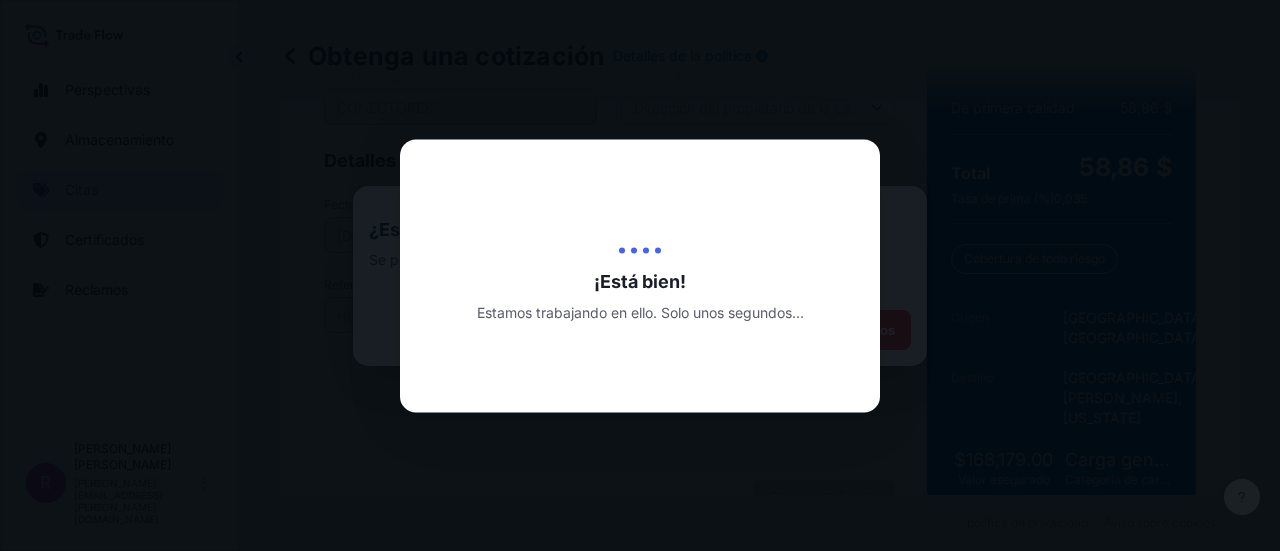 click at bounding box center [640, 275] 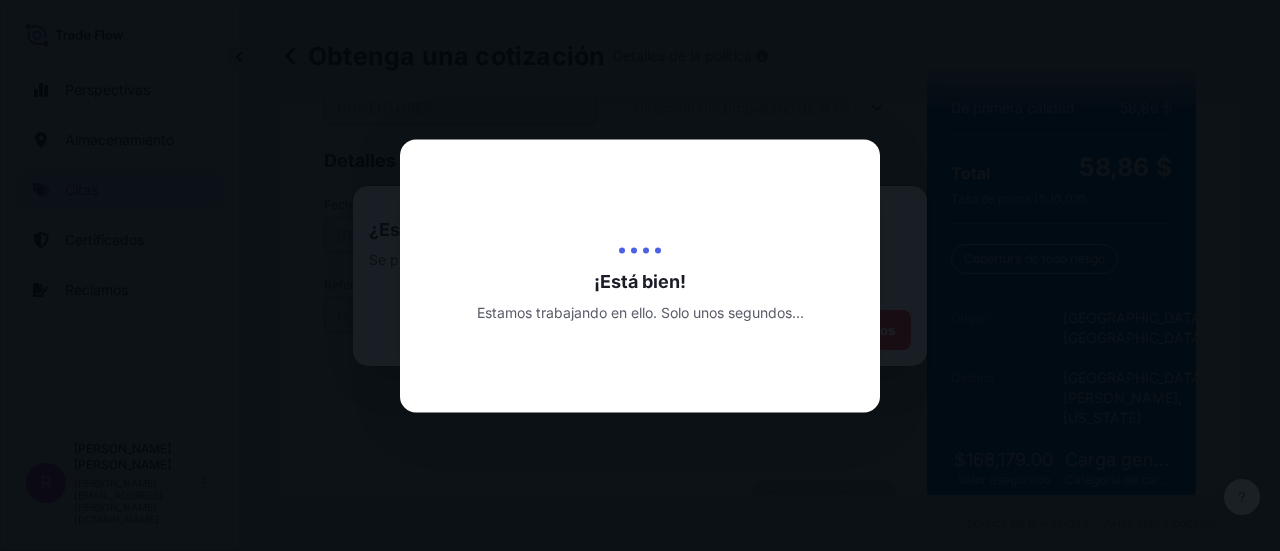 click at bounding box center (640, 275) 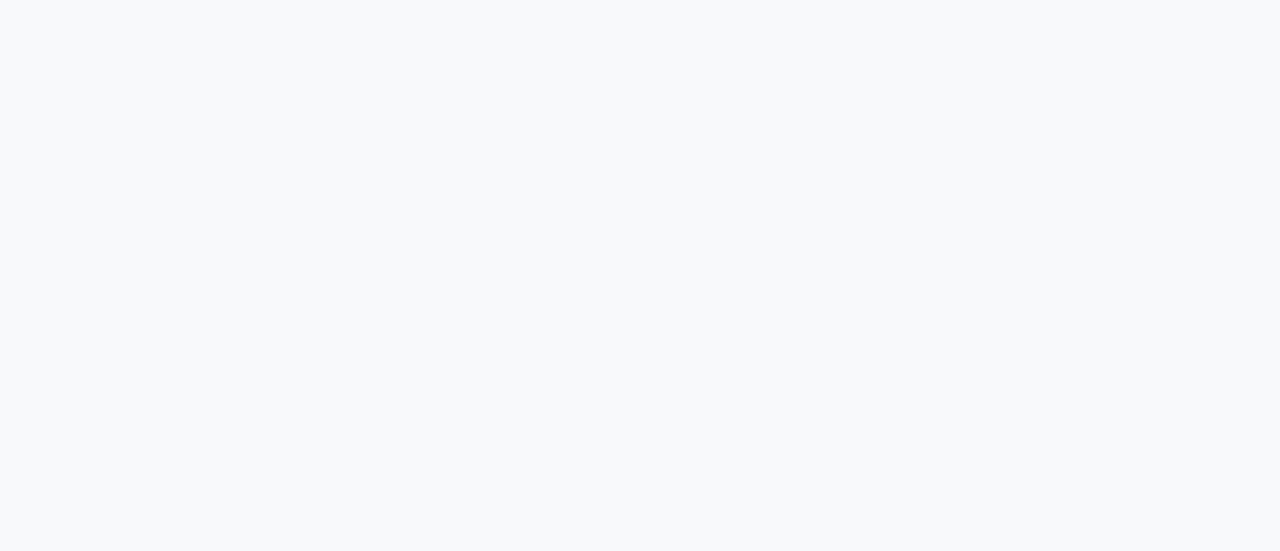 scroll, scrollTop: 0, scrollLeft: 0, axis: both 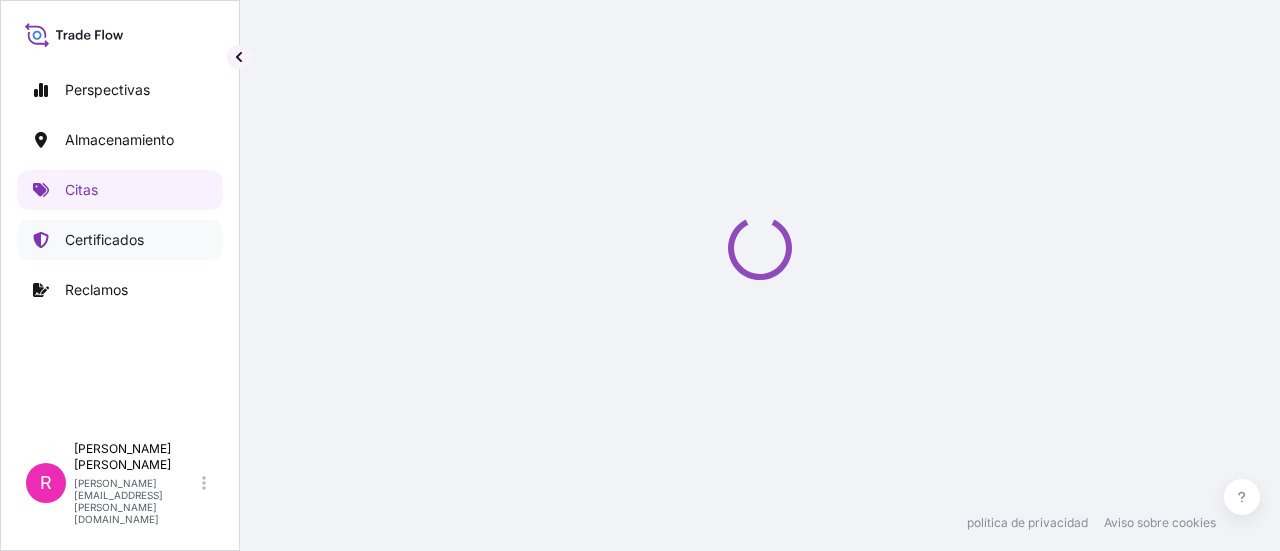 click on "Certificados" at bounding box center (120, 240) 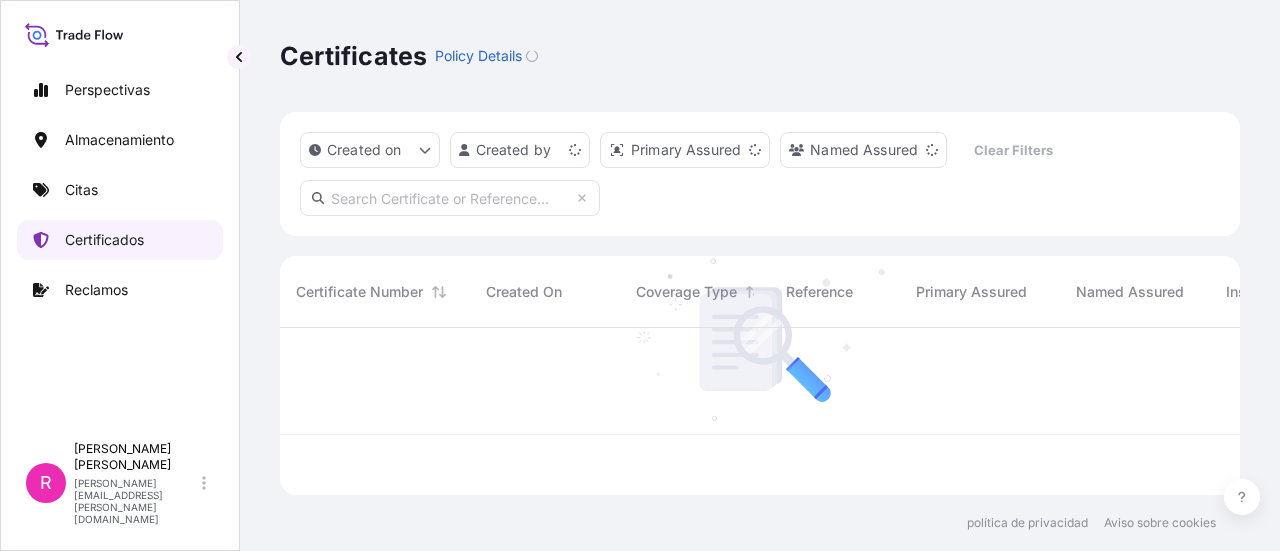 scroll, scrollTop: 16, scrollLeft: 16, axis: both 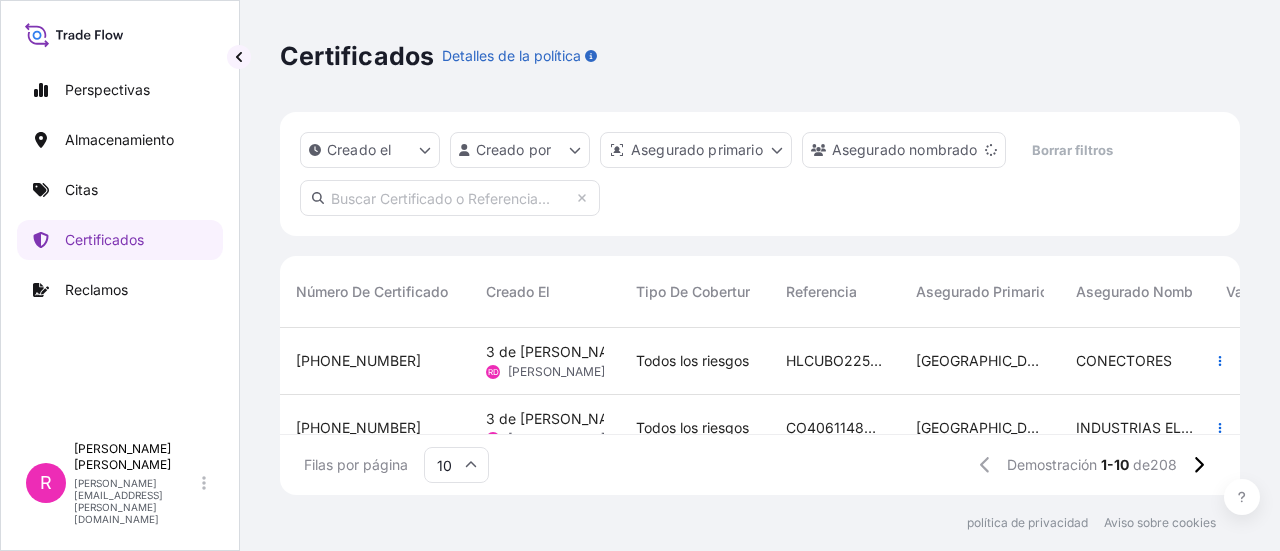 click on "Todos los riesgos" at bounding box center (695, 361) 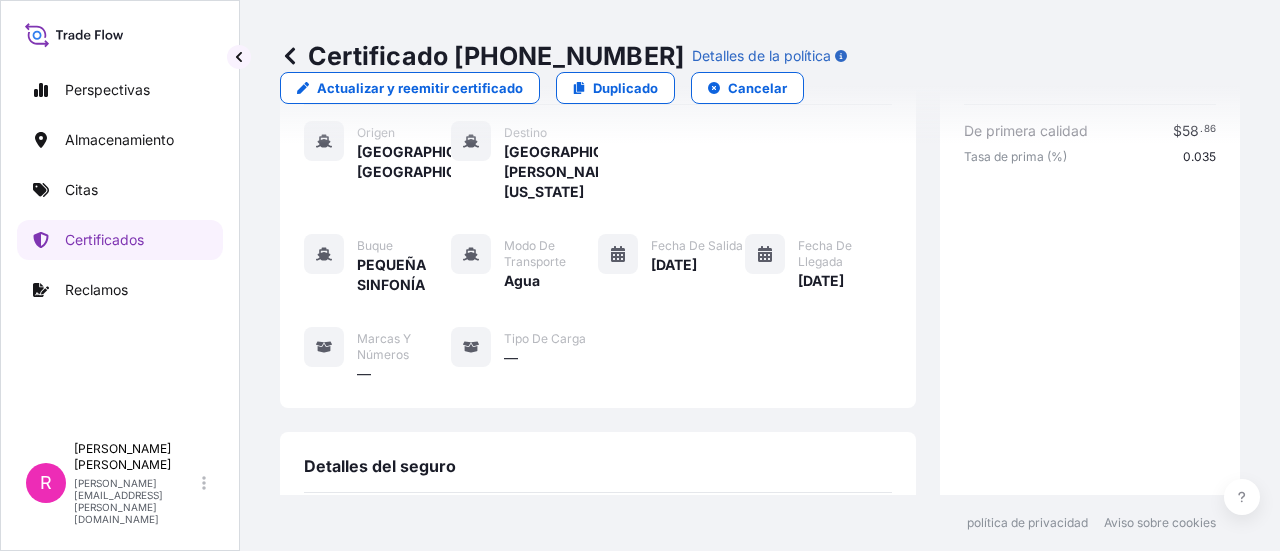 scroll, scrollTop: 0, scrollLeft: 0, axis: both 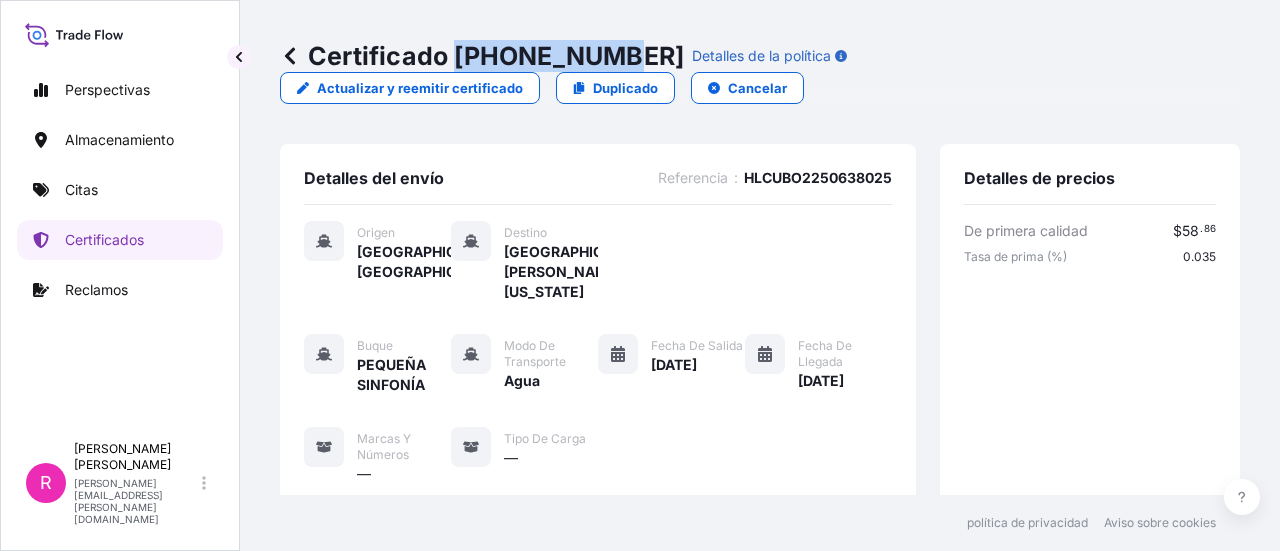 drag, startPoint x: 453, startPoint y: 47, endPoint x: 512, endPoint y: 241, distance: 202.77327 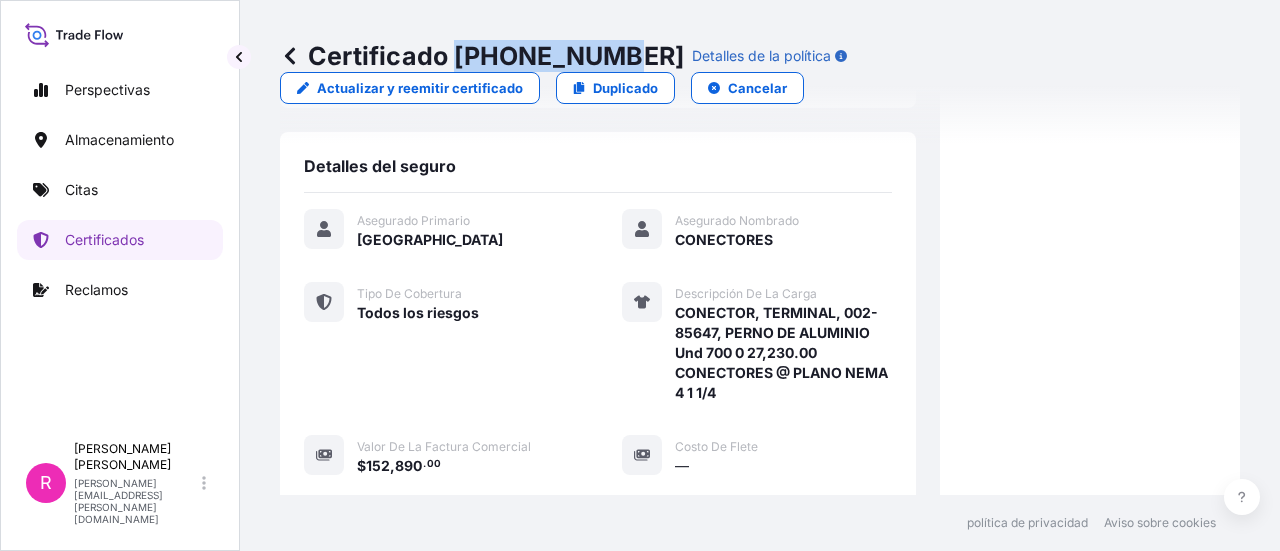 scroll, scrollTop: 788, scrollLeft: 0, axis: vertical 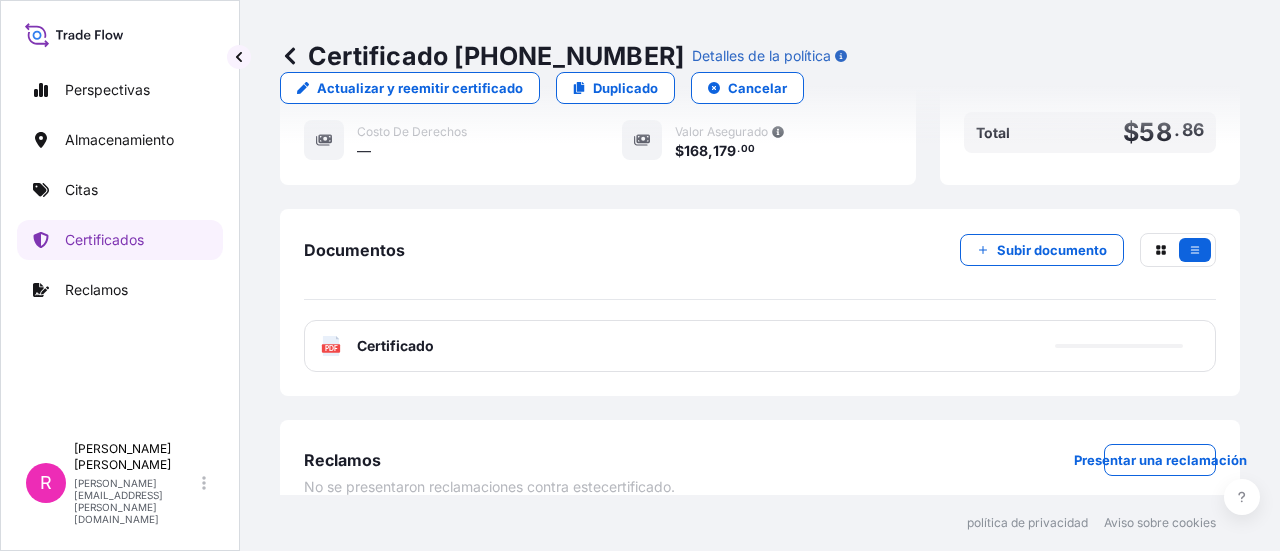 click on "PDF Certificado" at bounding box center (760, 346) 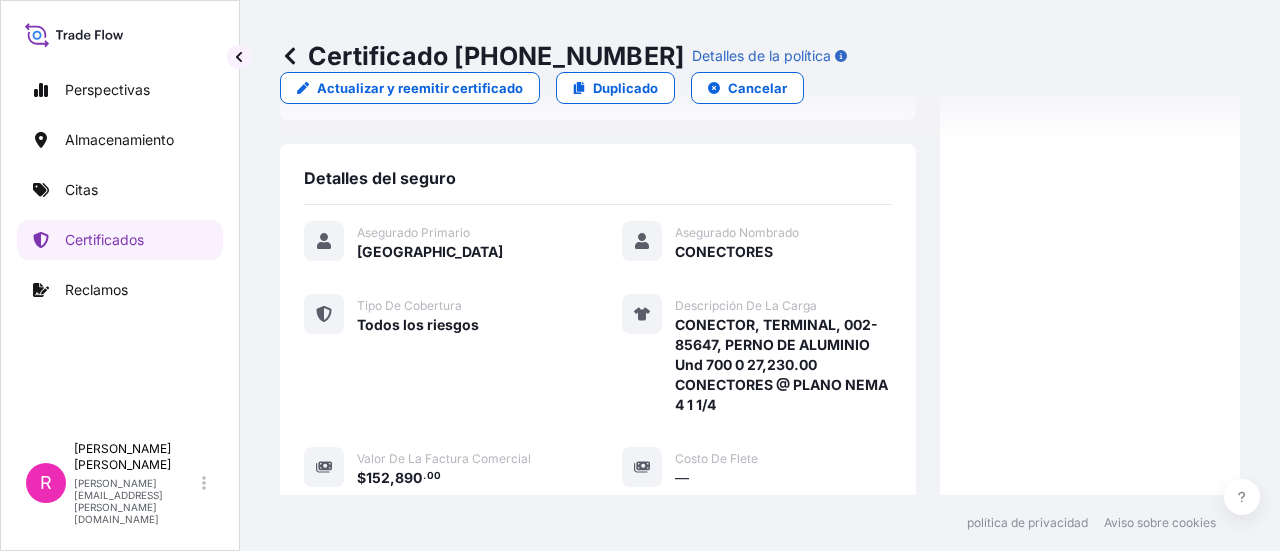 scroll, scrollTop: 788, scrollLeft: 0, axis: vertical 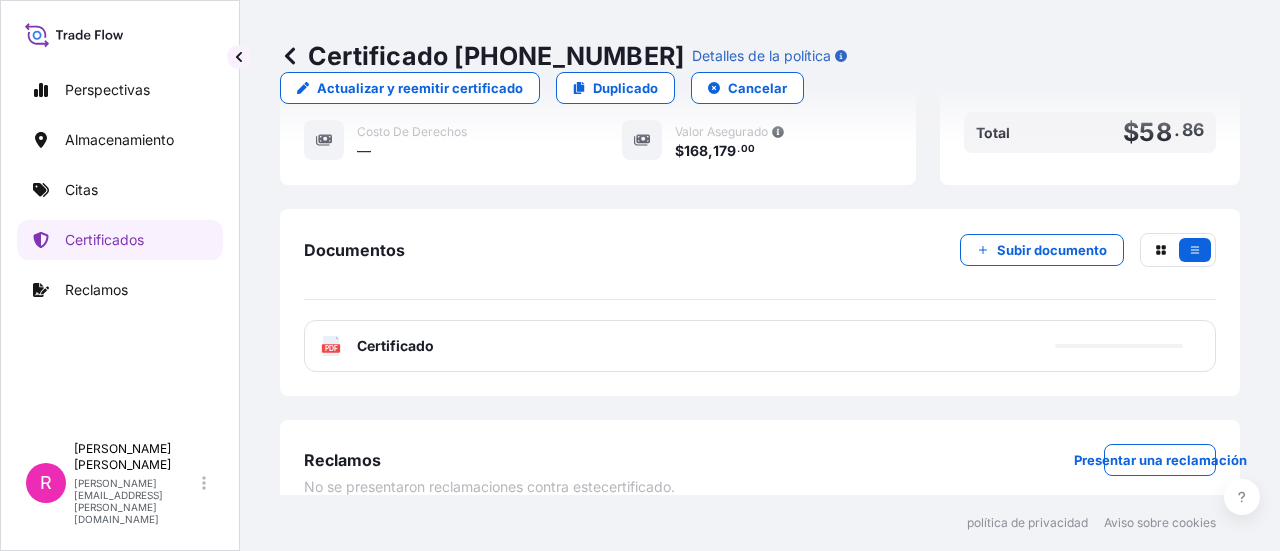 drag, startPoint x: 374, startPoint y: 308, endPoint x: 376, endPoint y: 339, distance: 31.06445 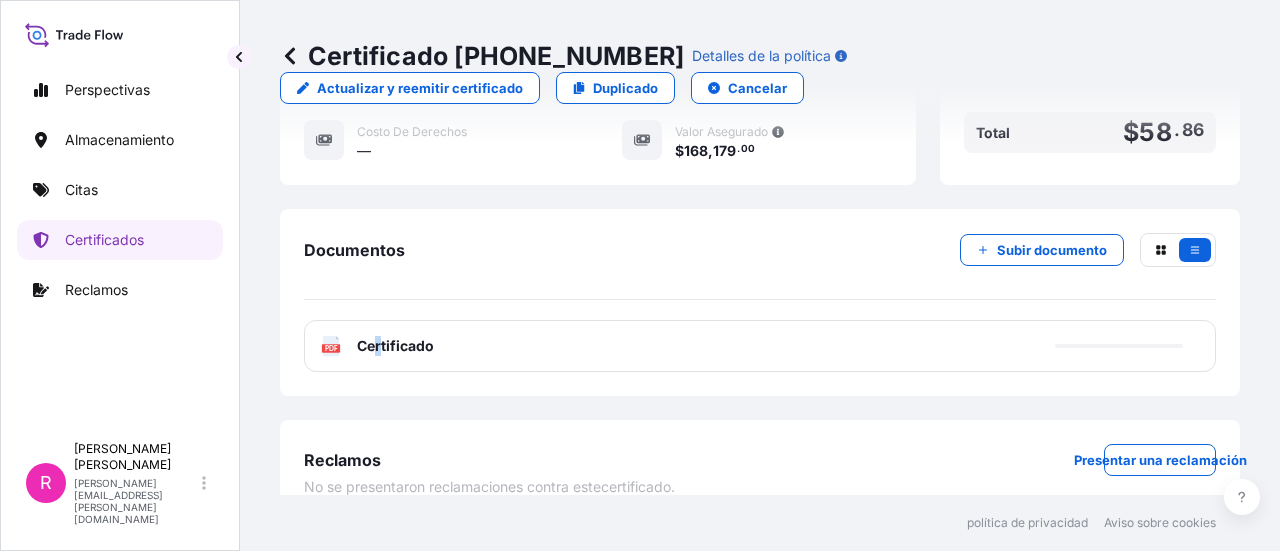 click on "PDF Certificado" at bounding box center [760, 346] 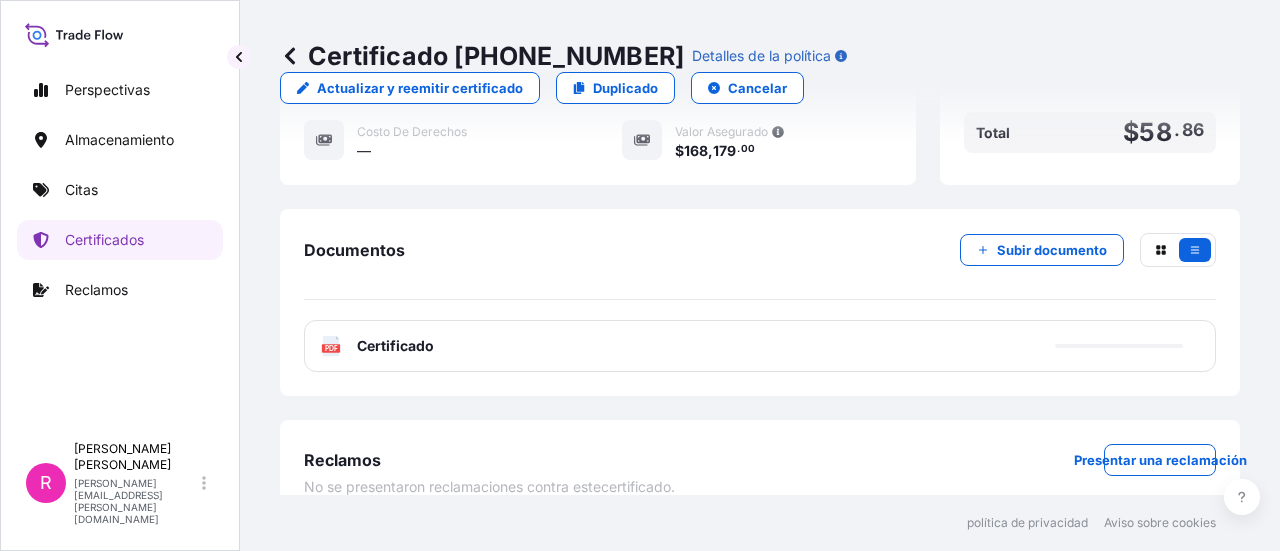 scroll, scrollTop: 0, scrollLeft: 0, axis: both 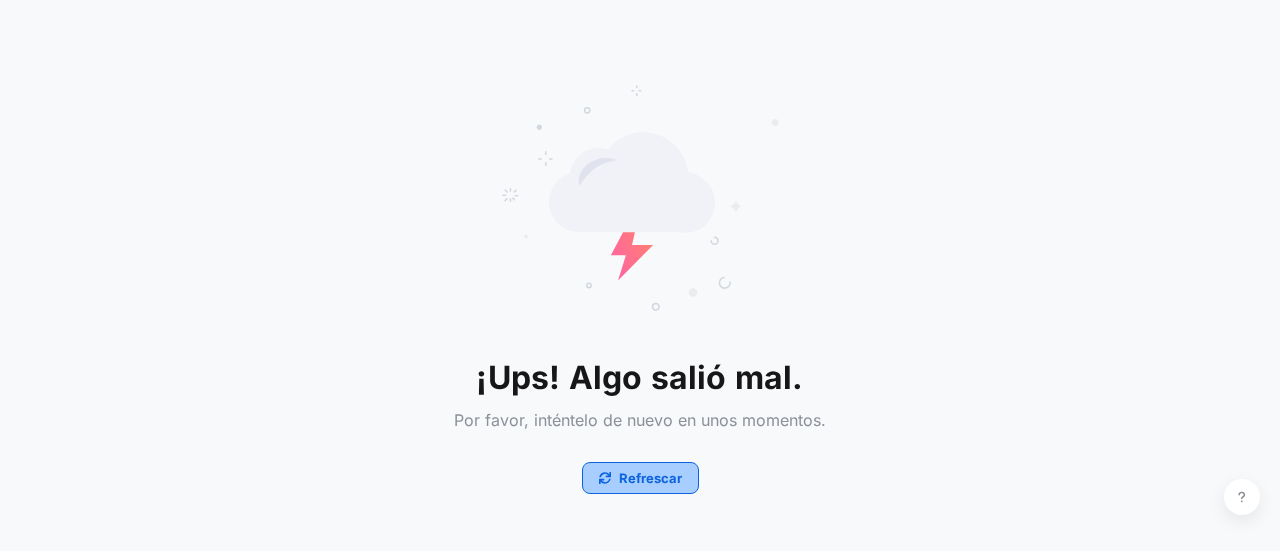 click 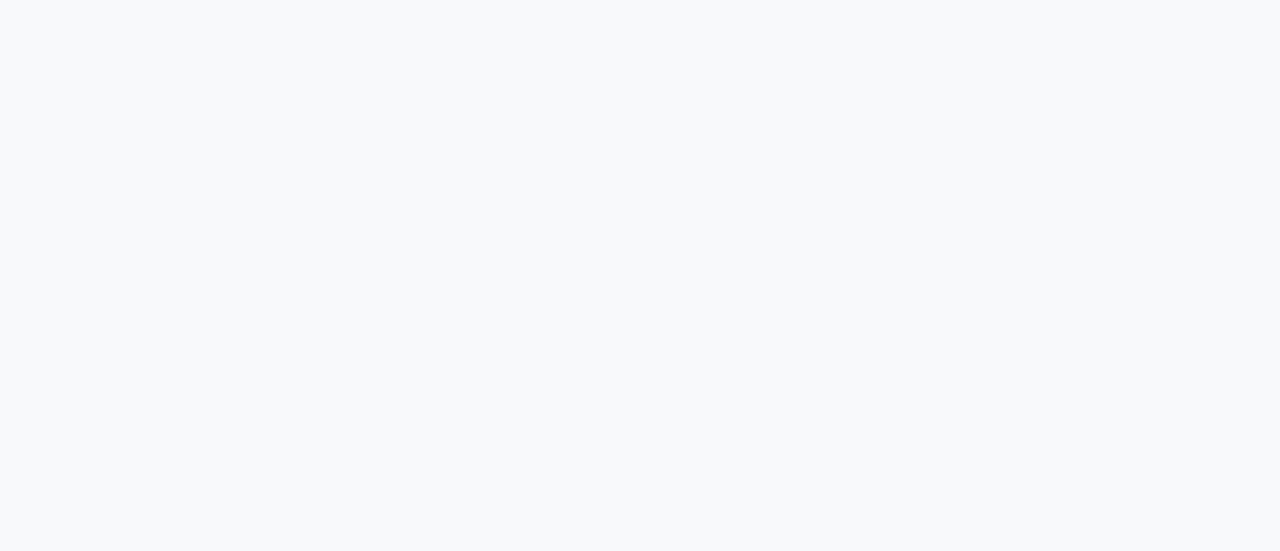 scroll, scrollTop: 0, scrollLeft: 0, axis: both 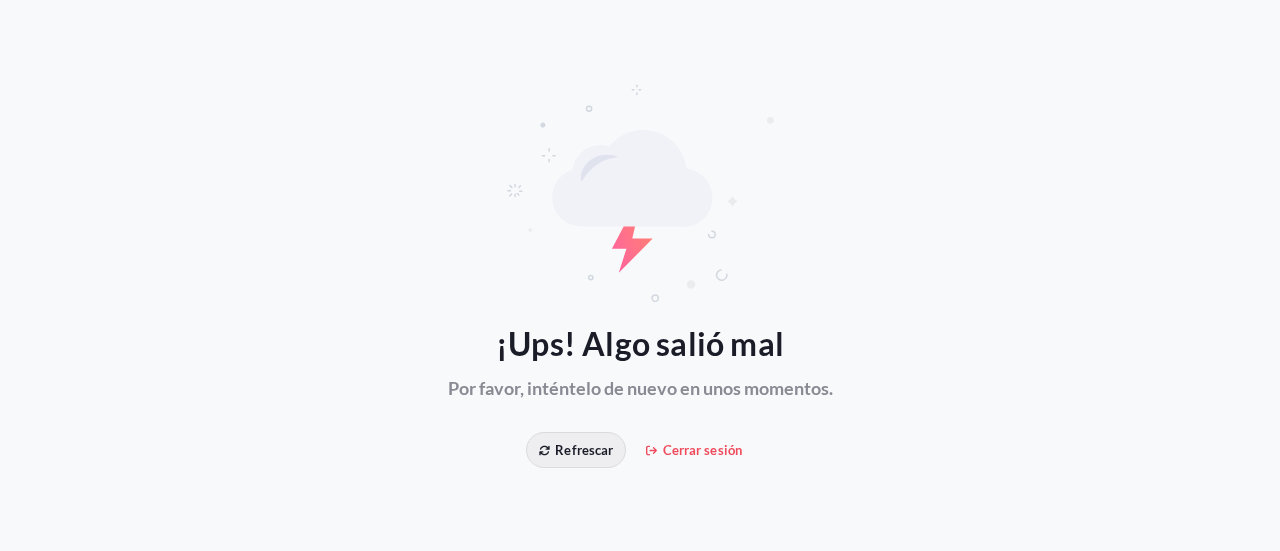 click on "Refrescar" at bounding box center (584, 450) 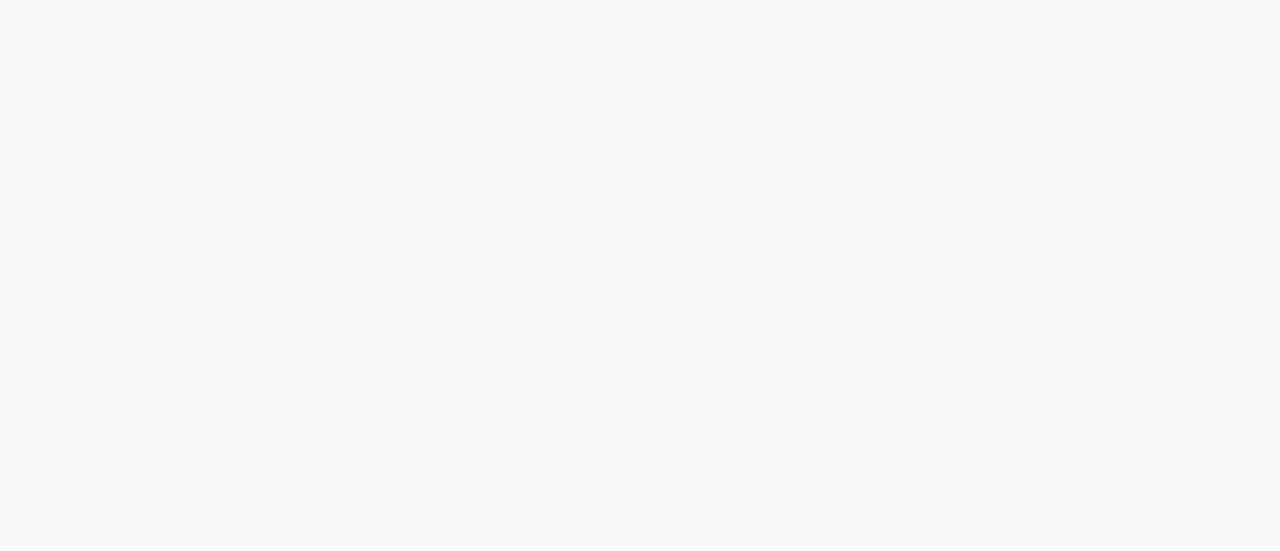 scroll, scrollTop: 0, scrollLeft: 0, axis: both 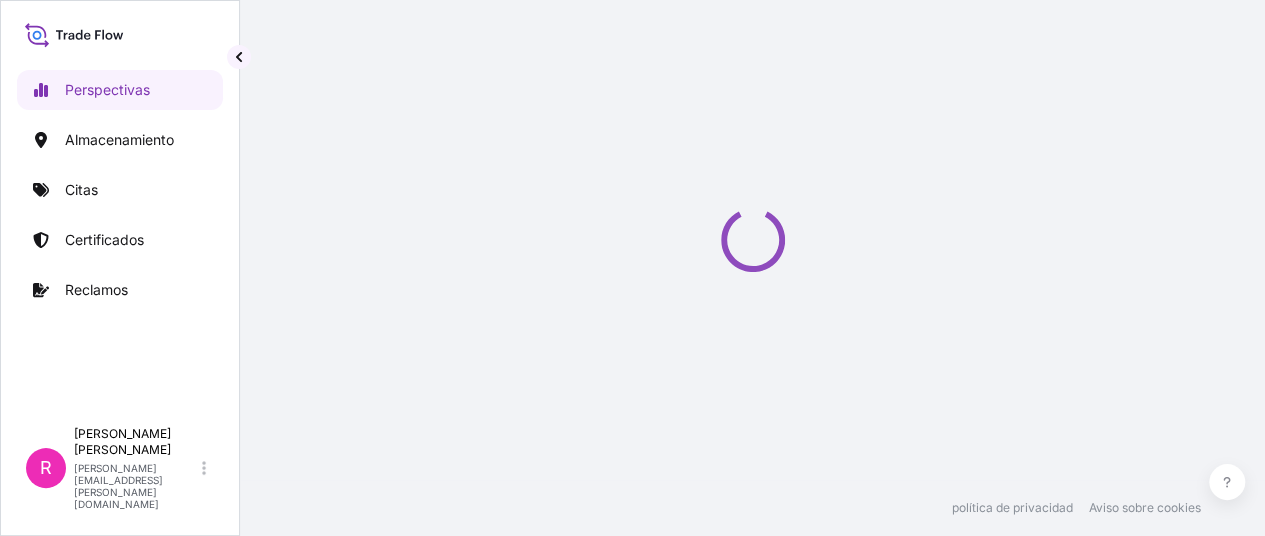 select on "2025" 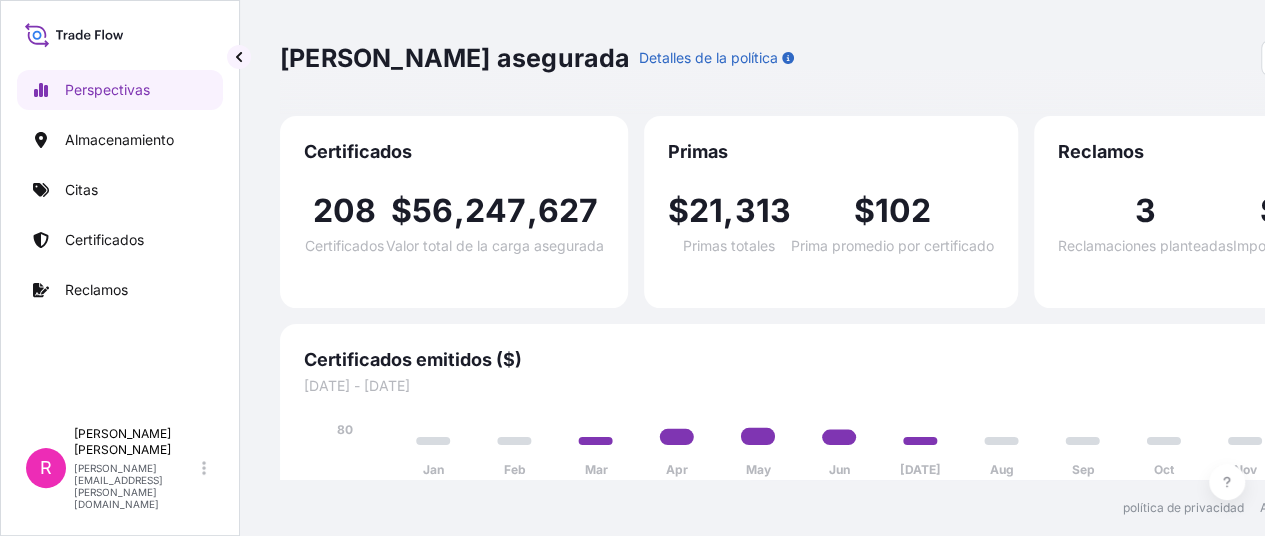 scroll, scrollTop: 20, scrollLeft: 0, axis: vertical 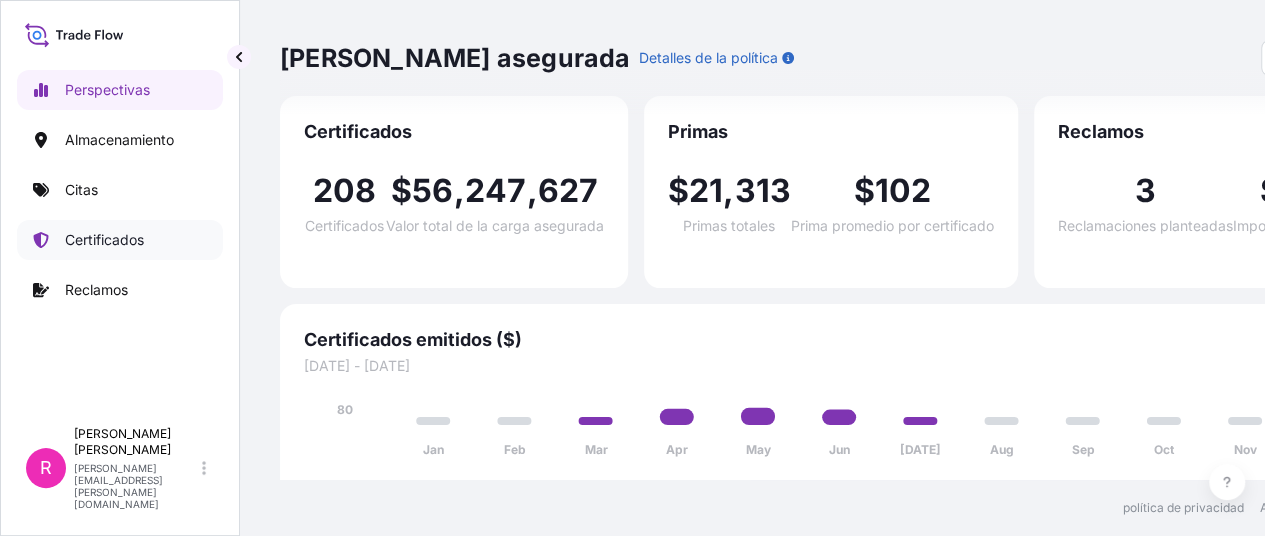 click on "Certificados" at bounding box center [104, 239] 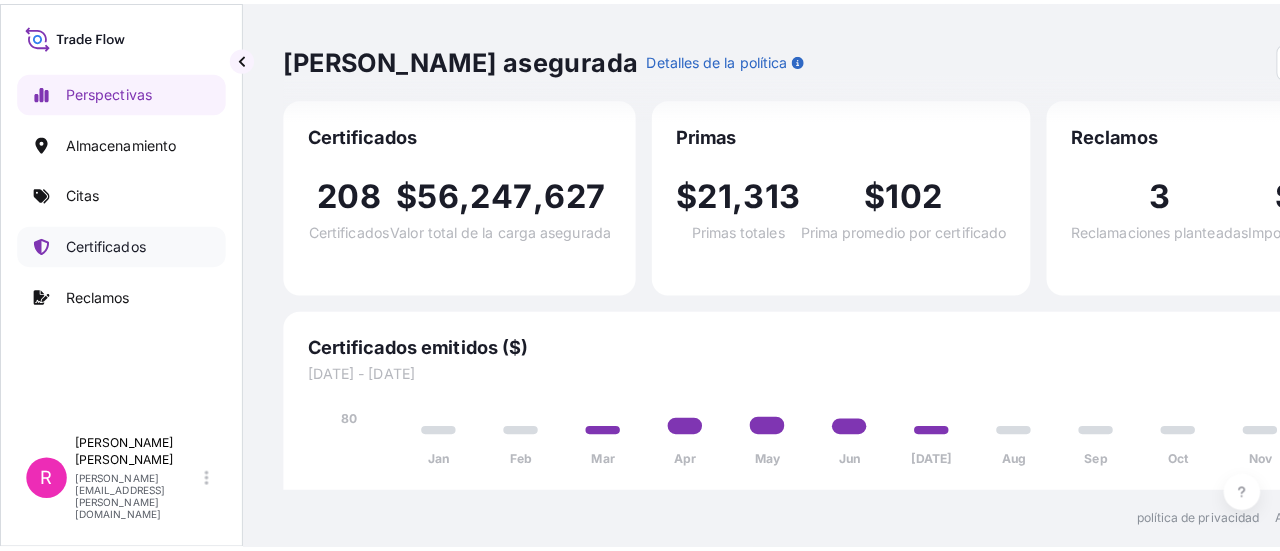 scroll, scrollTop: 0, scrollLeft: 0, axis: both 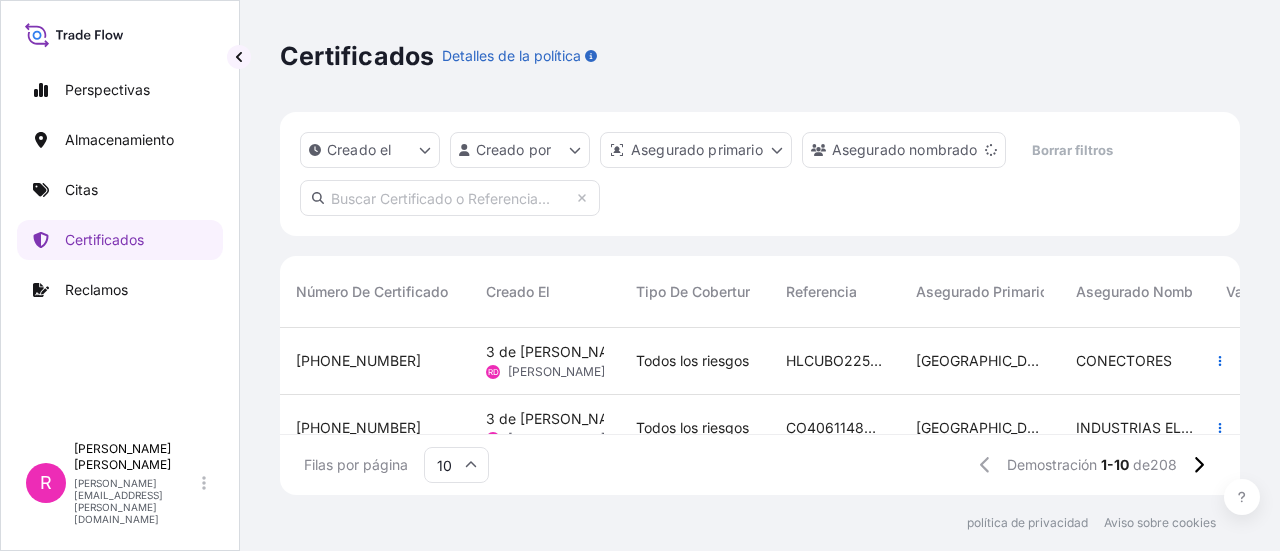 click on "Todos los riesgos" at bounding box center [692, 360] 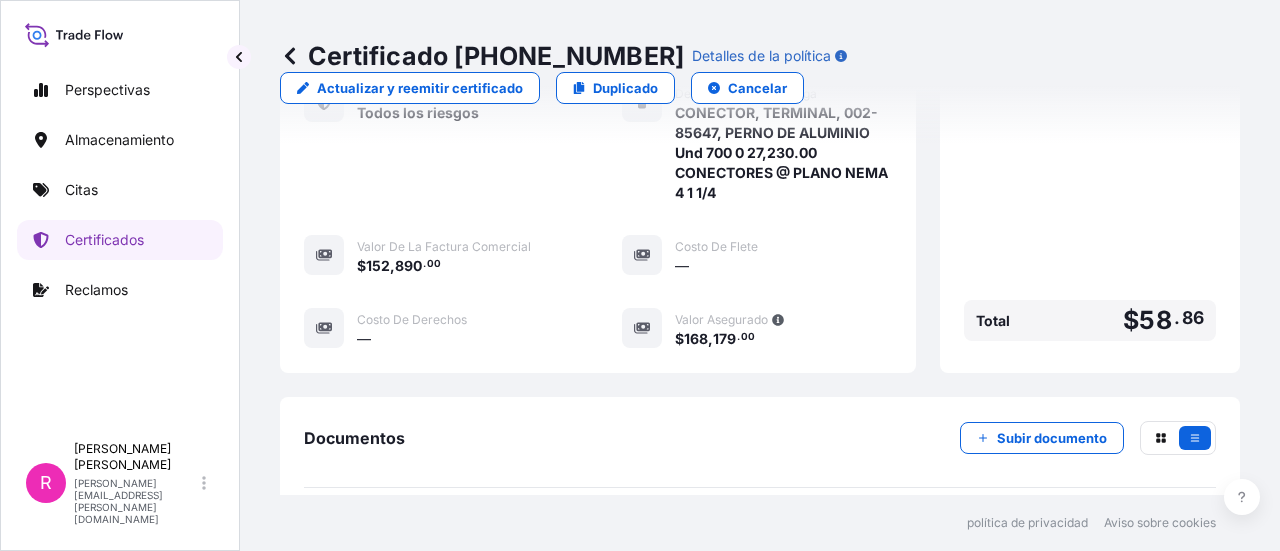 scroll, scrollTop: 788, scrollLeft: 0, axis: vertical 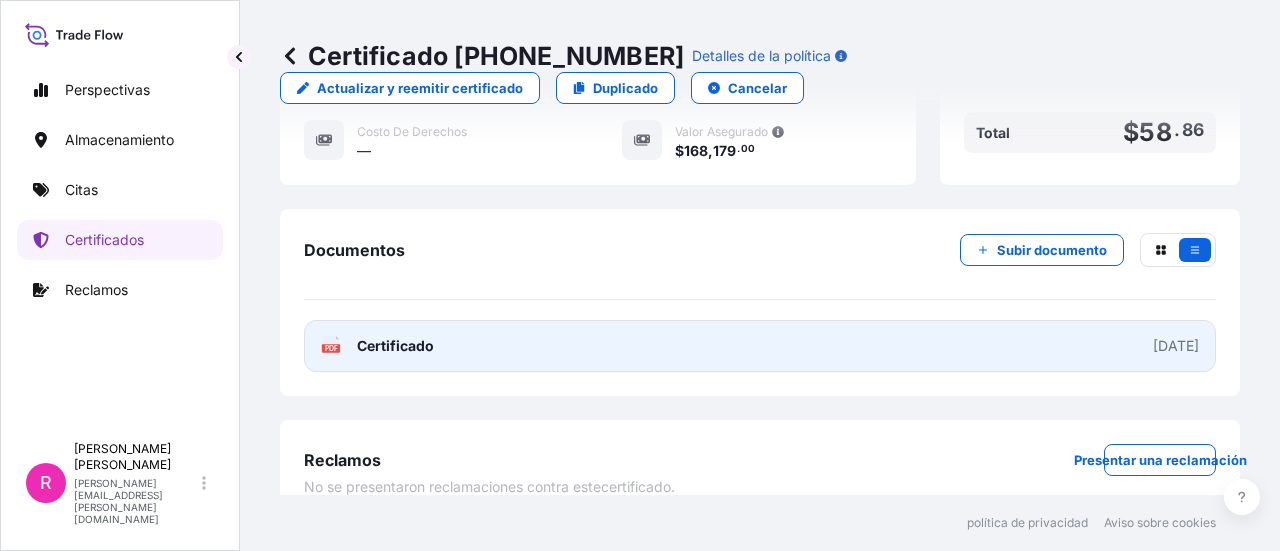 click on "PDF Certificado [DATE]" at bounding box center (760, 346) 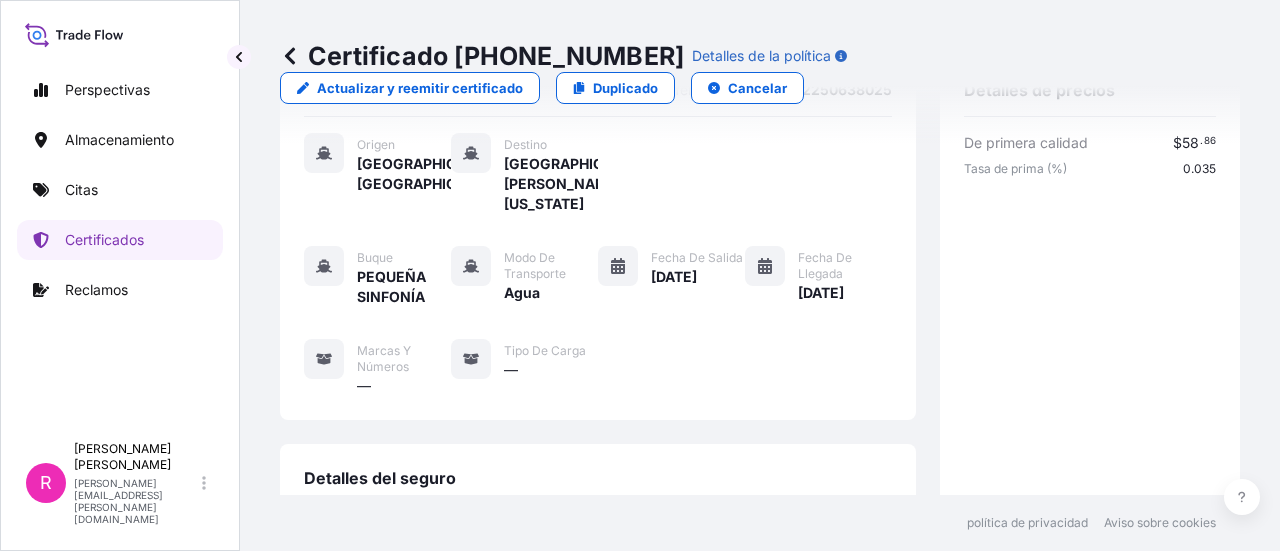 scroll, scrollTop: 0, scrollLeft: 0, axis: both 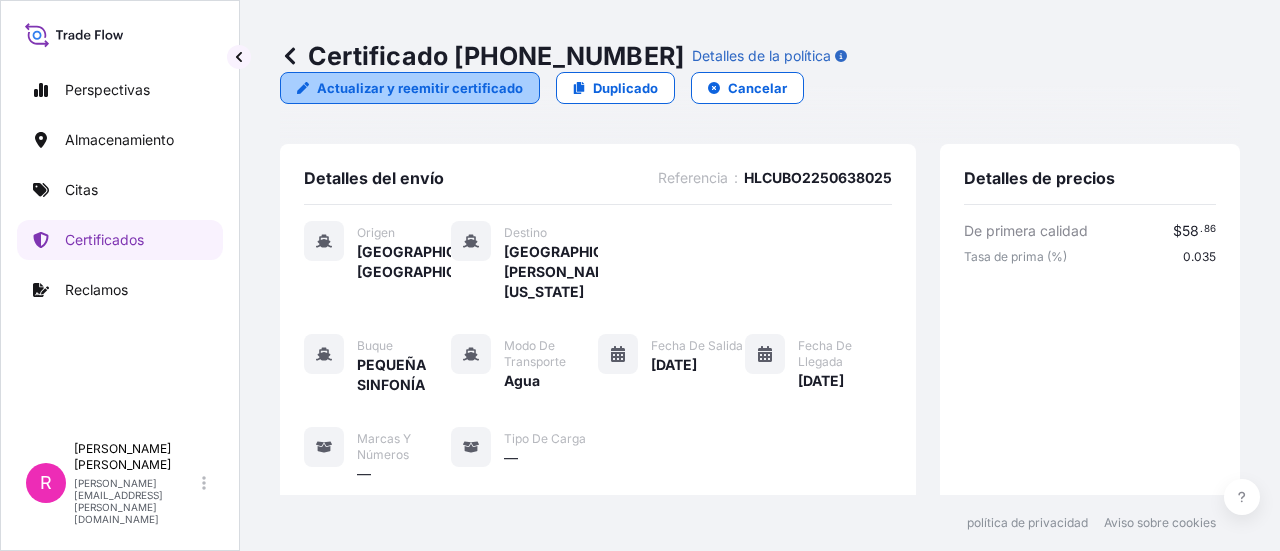 click on "Actualizar y reemitir certificado" at bounding box center [420, 88] 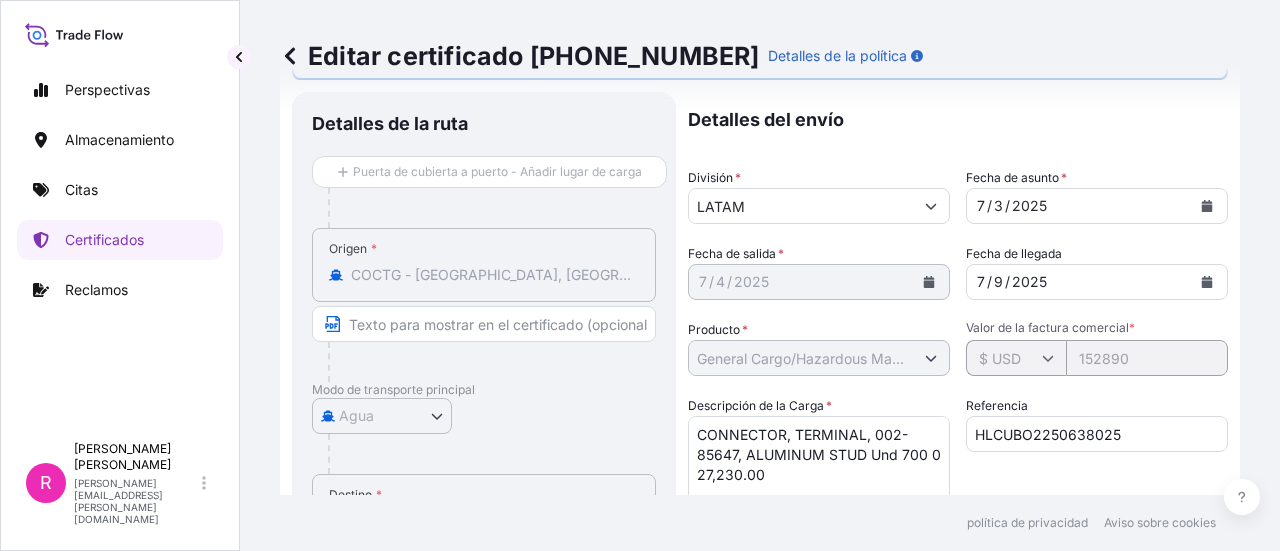 scroll, scrollTop: 200, scrollLeft: 0, axis: vertical 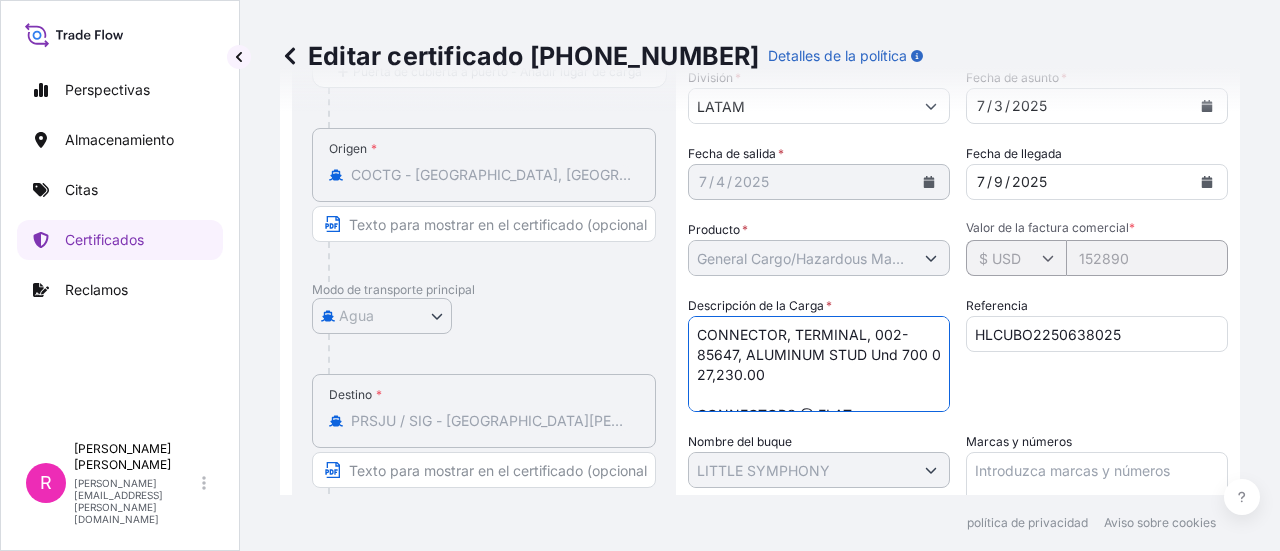 drag, startPoint x: 824, startPoint y: 356, endPoint x: 868, endPoint y: 360, distance: 44.181442 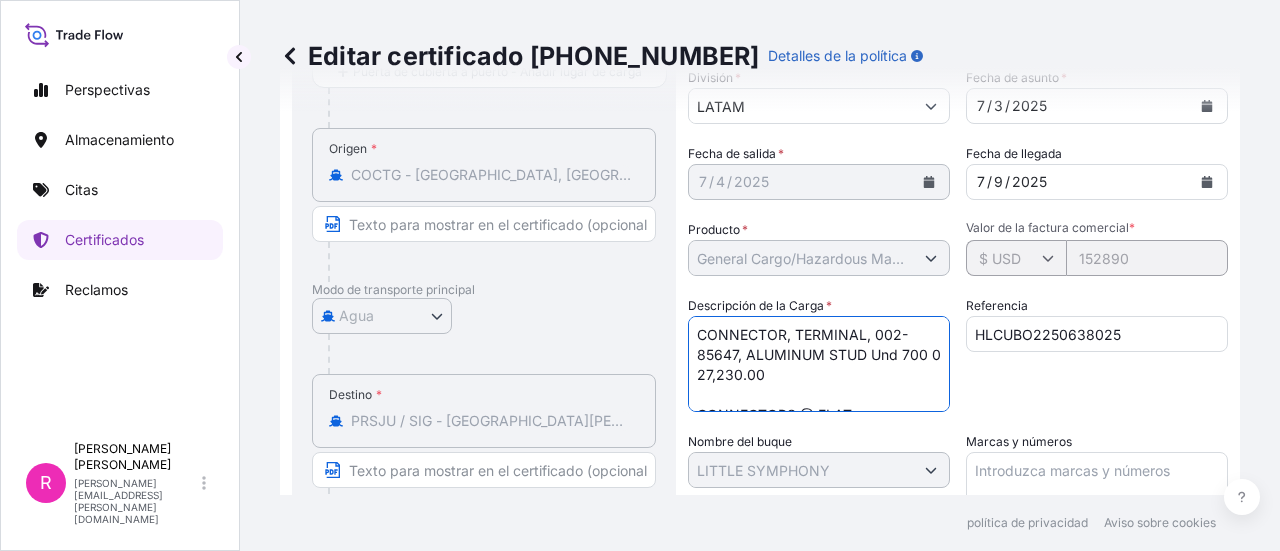 click on "CONNECTOR, TERMINAL, 002-85647, ALUMINUM STUD Und 700 0 27,230.00
CONNECTORS @ FLAT
NEMA 4 1 1/4" at bounding box center [819, 364] 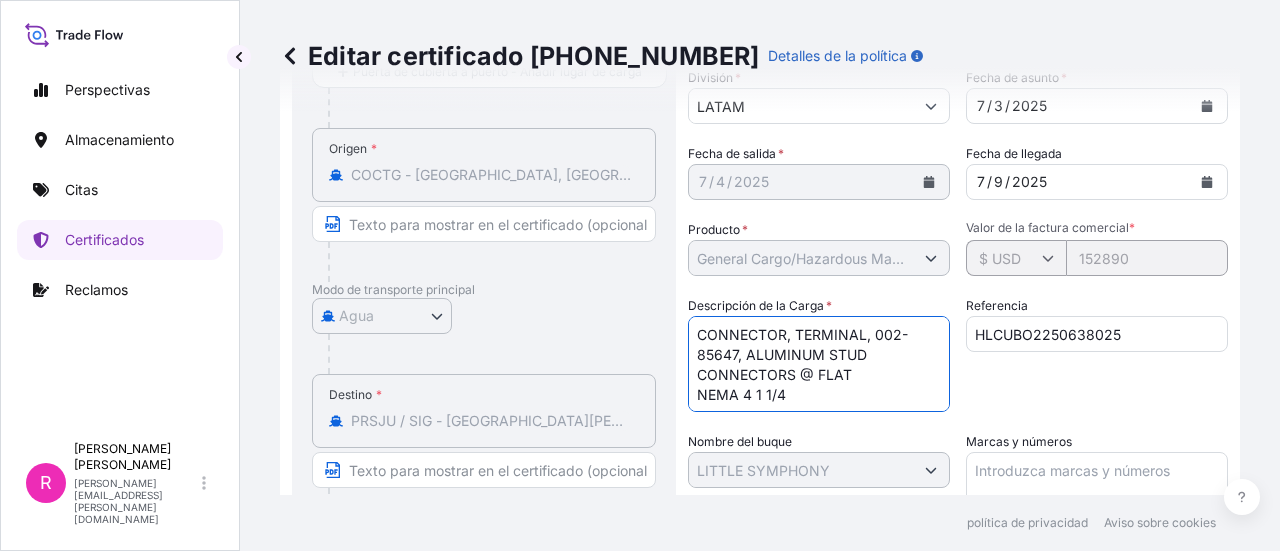 click on "CONNECTOR, TERMINAL, 002-85647, ALUMINUM STUD Und 700 0 27,230.00
CONNECTORS @ FLAT
NEMA 4 1 1/4" at bounding box center [819, 364] 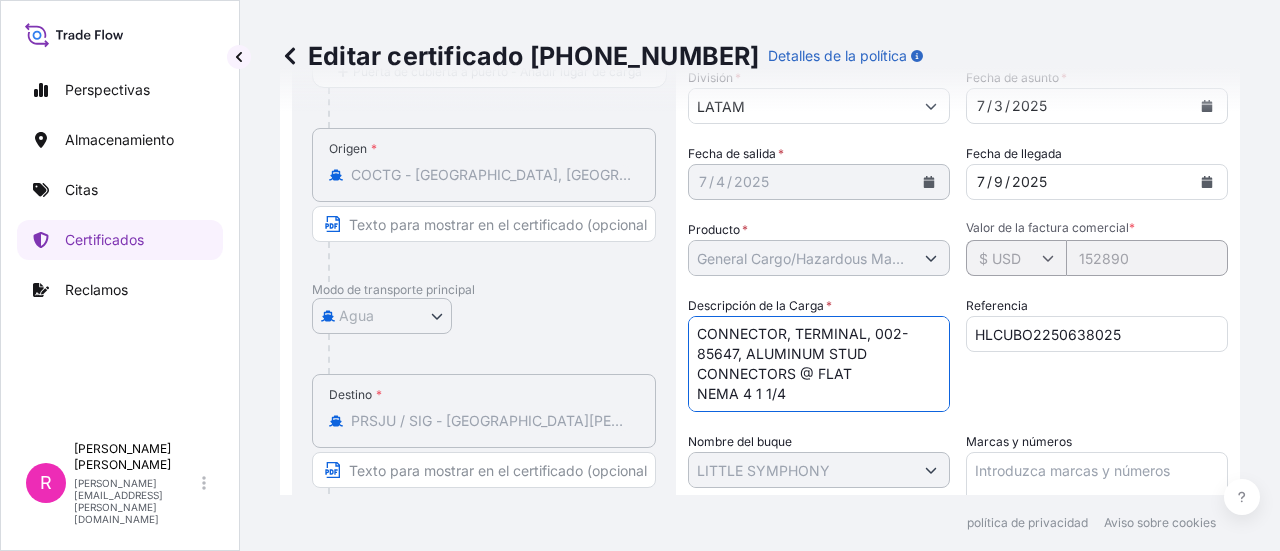 scroll, scrollTop: 717, scrollLeft: 0, axis: vertical 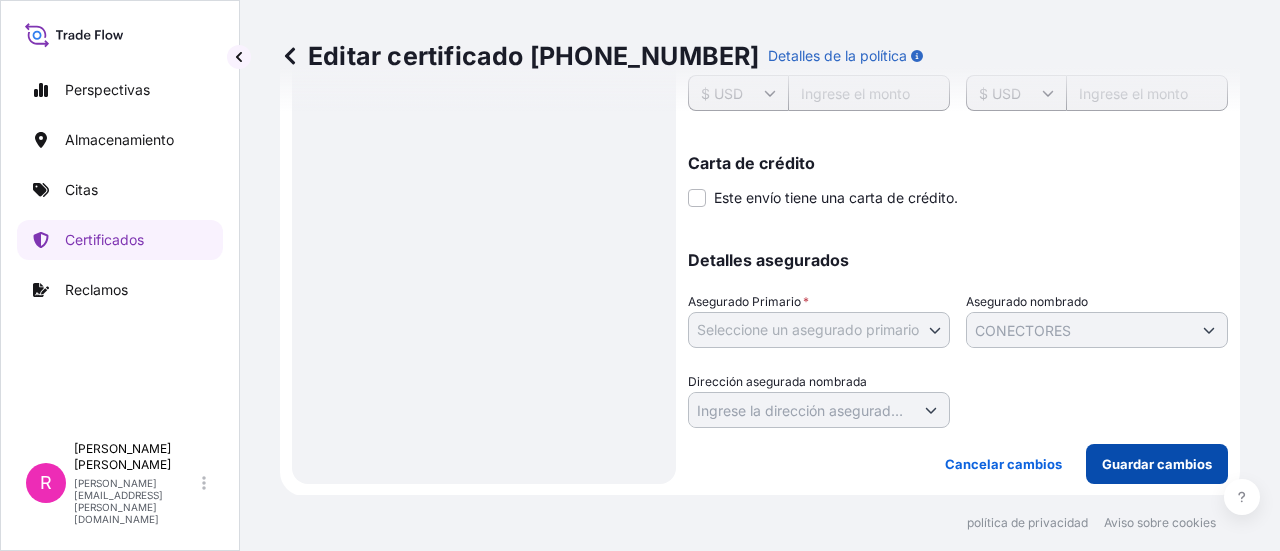 type on "CONNECTOR, TERMINAL, 002-85647, ALUMINUM STUD
CONNECTORS @ FLAT
NEMA 4 1 1/4" 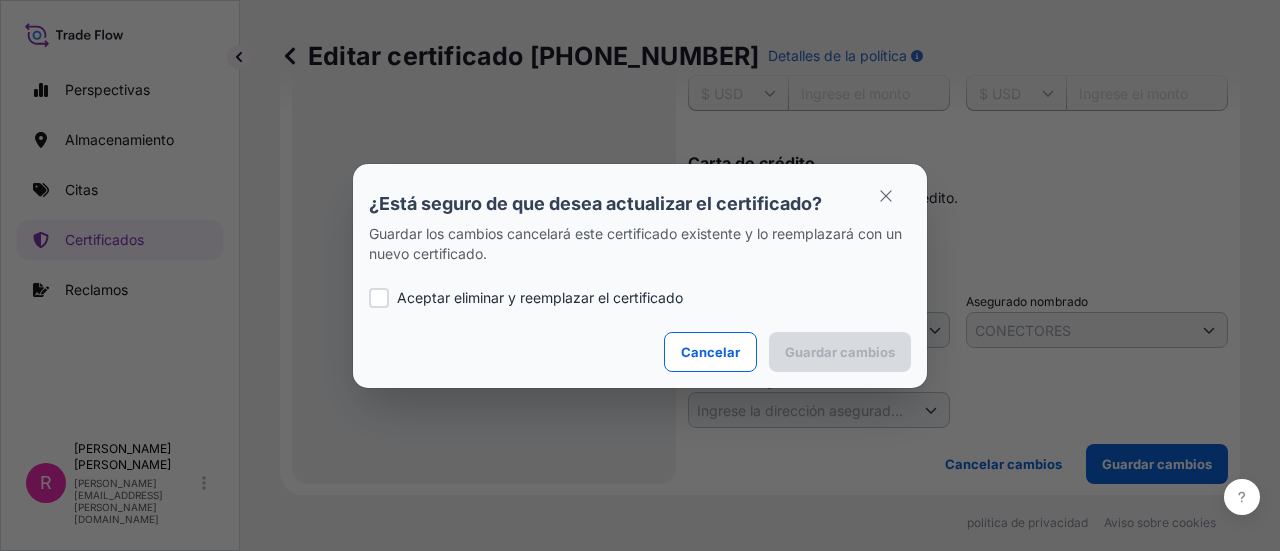 click on "Aceptar eliminar y reemplazar el certificado" at bounding box center (640, 298) 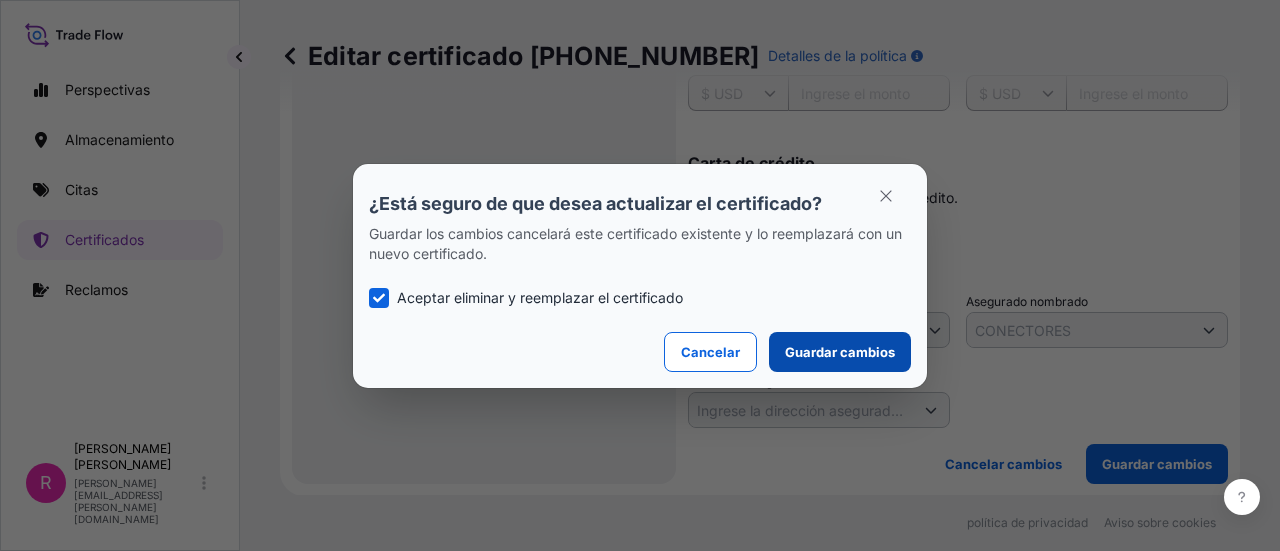 click on "Guardar cambios" at bounding box center (840, 352) 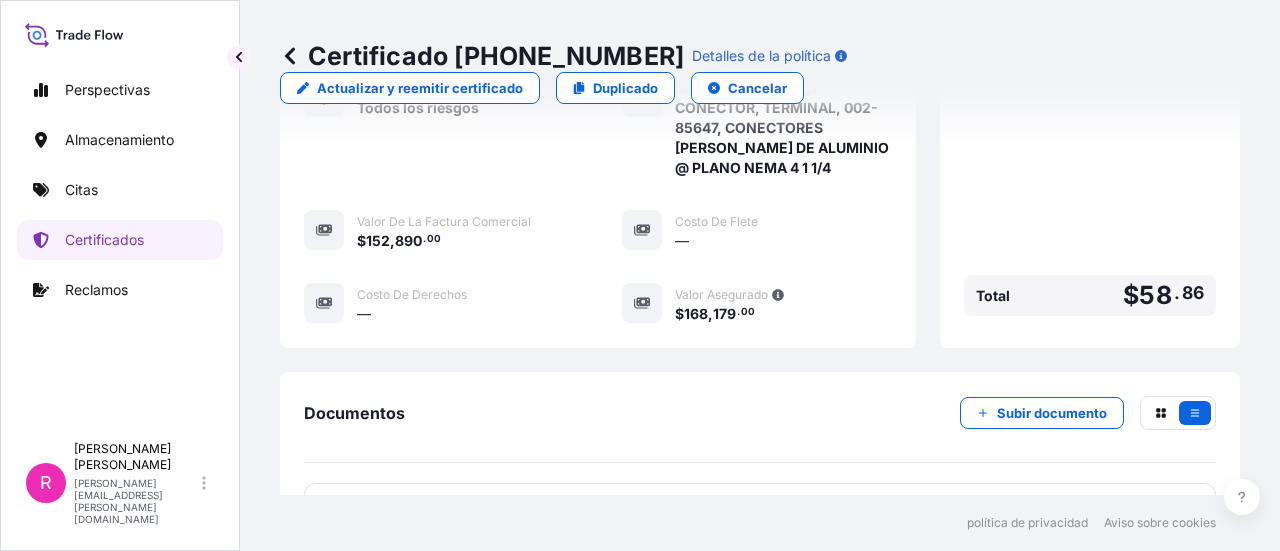 scroll, scrollTop: 637, scrollLeft: 0, axis: vertical 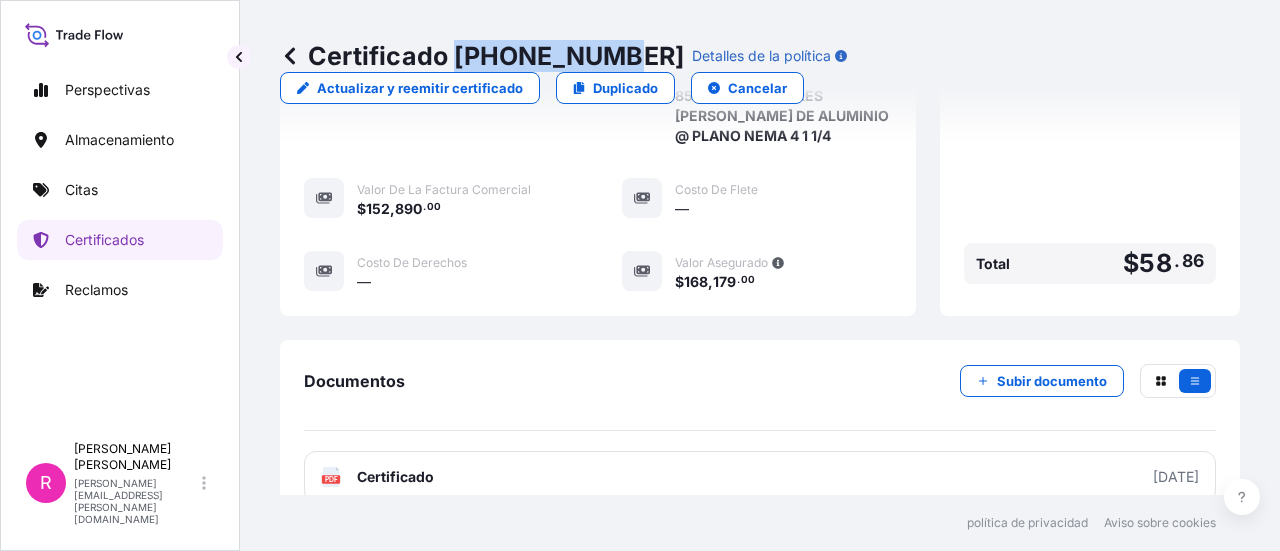drag, startPoint x: 480, startPoint y: 57, endPoint x: 606, endPoint y: 63, distance: 126.14278 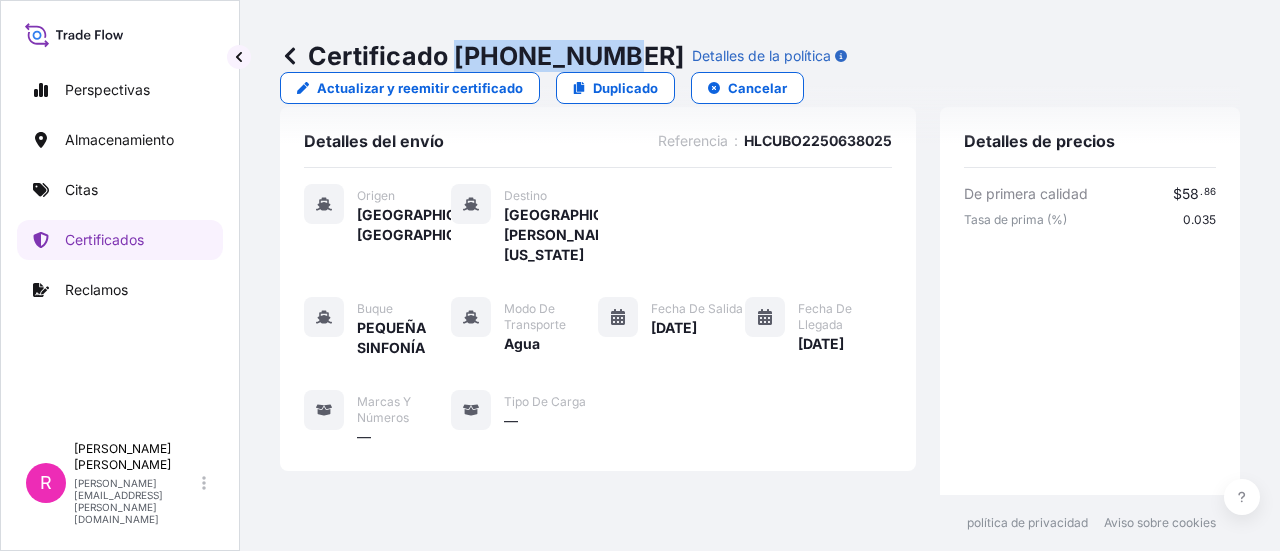 scroll, scrollTop: 0, scrollLeft: 0, axis: both 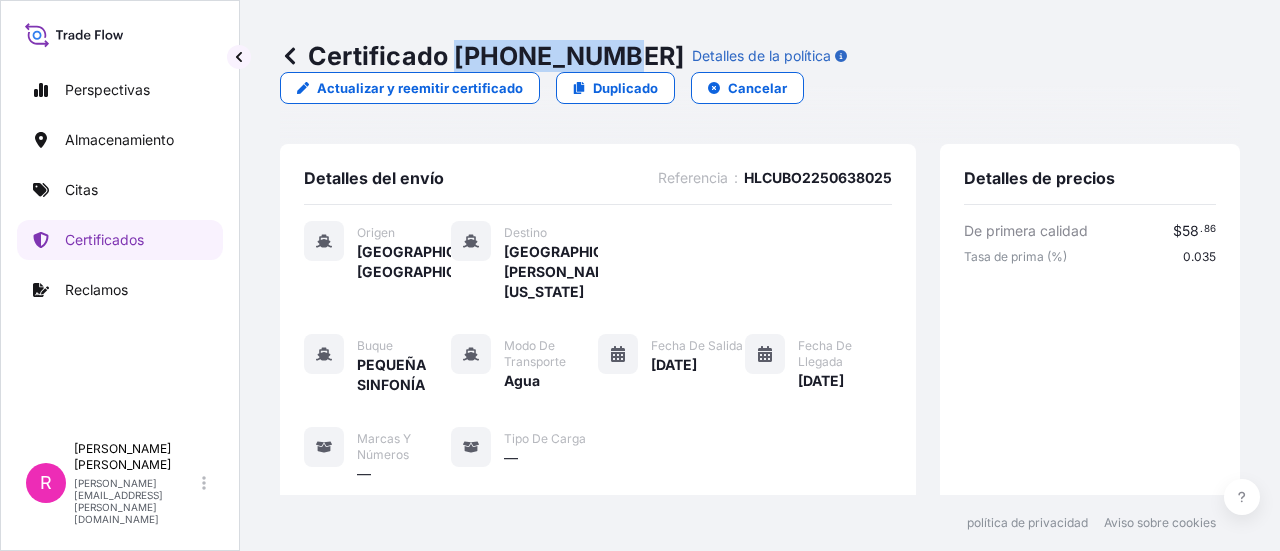 copy on "[PHONE_NUMBER]" 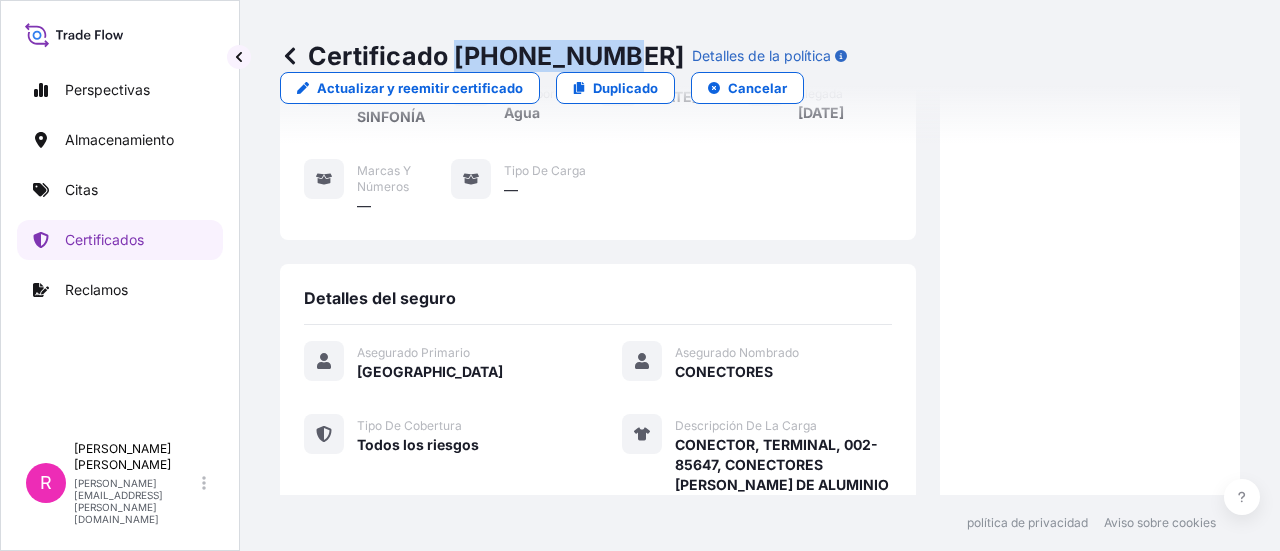 scroll, scrollTop: 768, scrollLeft: 0, axis: vertical 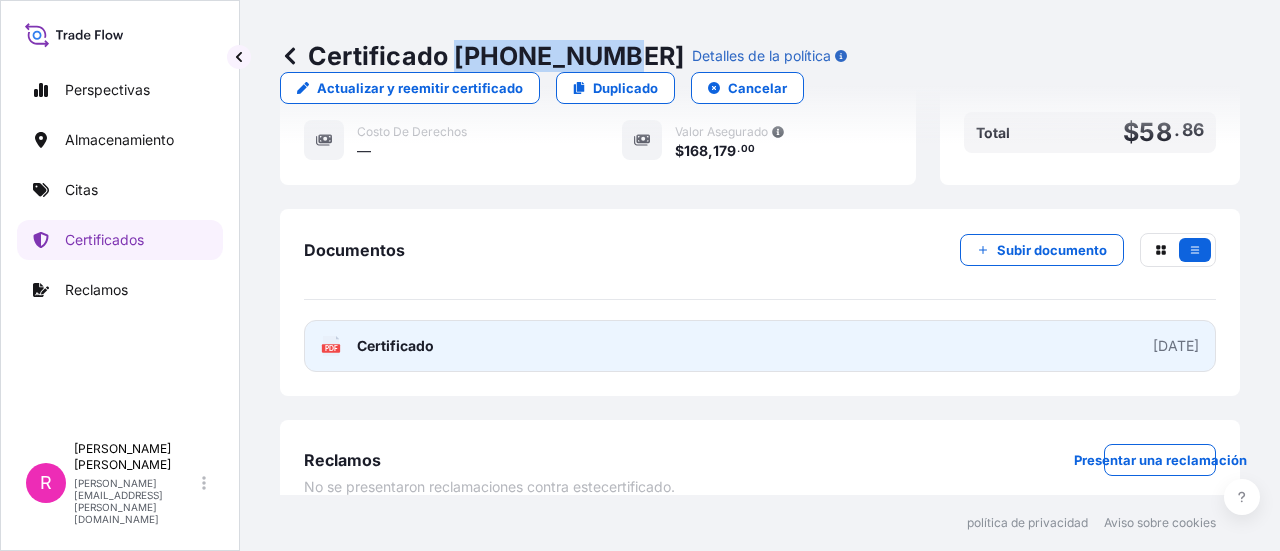 click on "PDF Certificado [DATE]" at bounding box center (760, 346) 